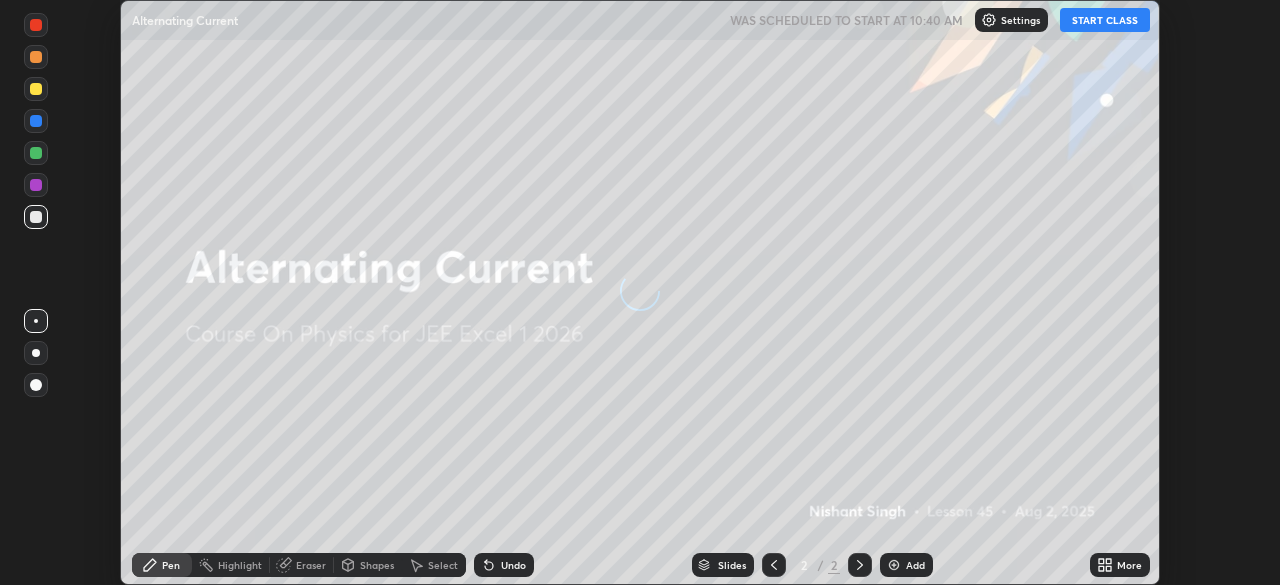 scroll, scrollTop: 0, scrollLeft: 0, axis: both 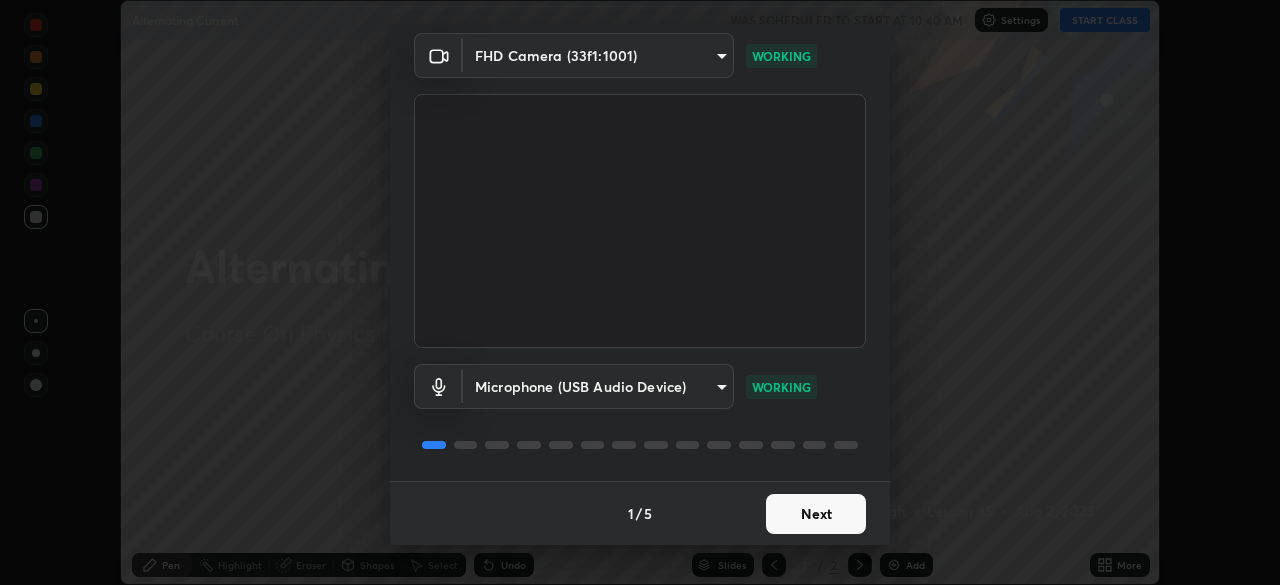 click on "Next" at bounding box center (816, 514) 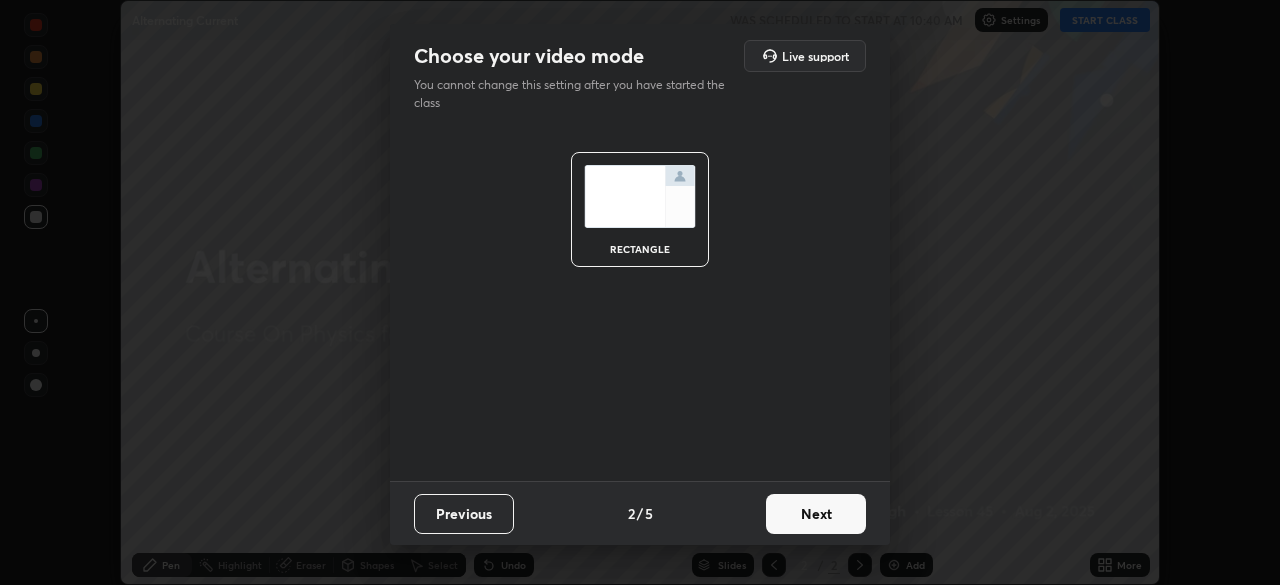 scroll, scrollTop: 0, scrollLeft: 0, axis: both 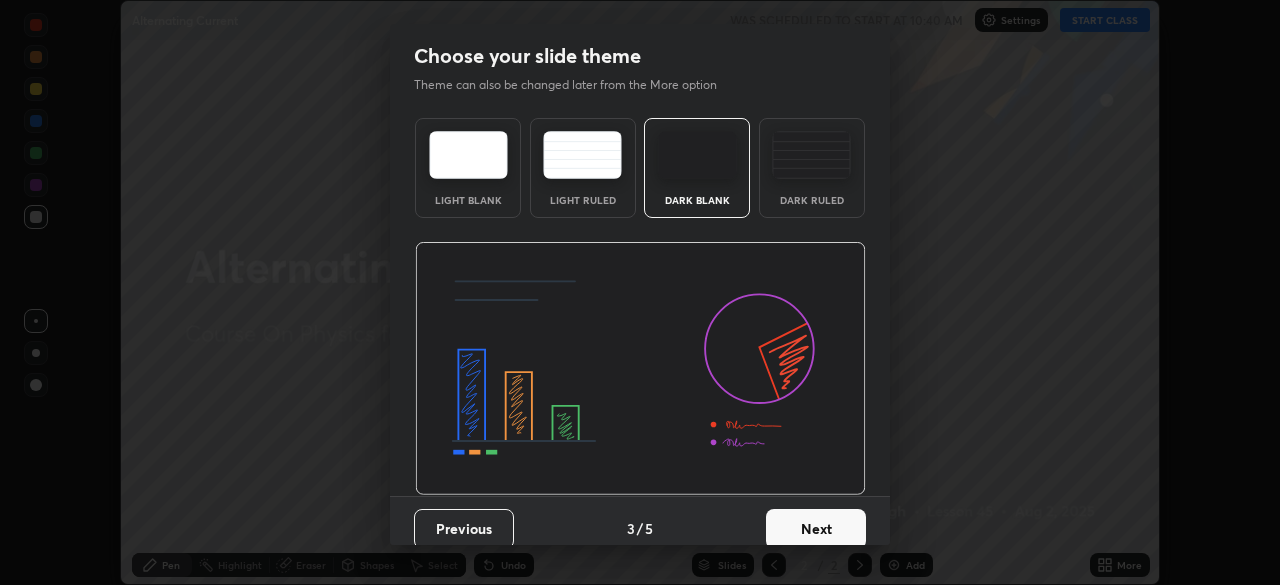 click on "Next" at bounding box center (816, 529) 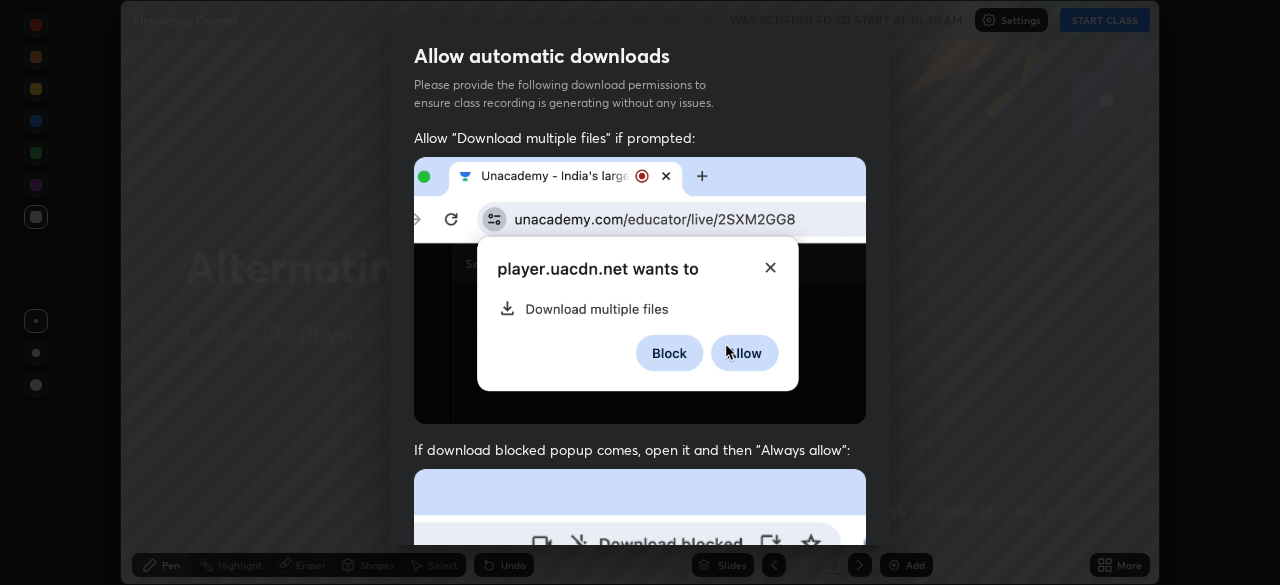 click on "Previous 5 / 5 Done" at bounding box center [640, 1002] 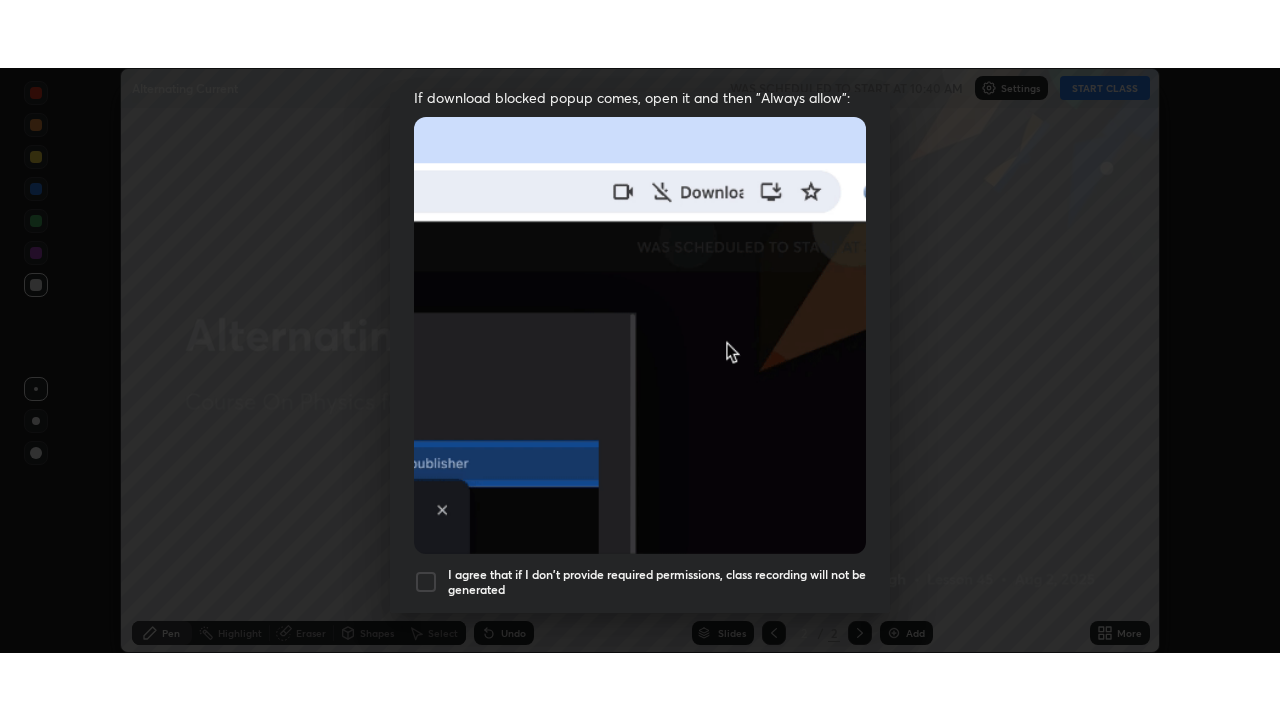 scroll, scrollTop: 479, scrollLeft: 0, axis: vertical 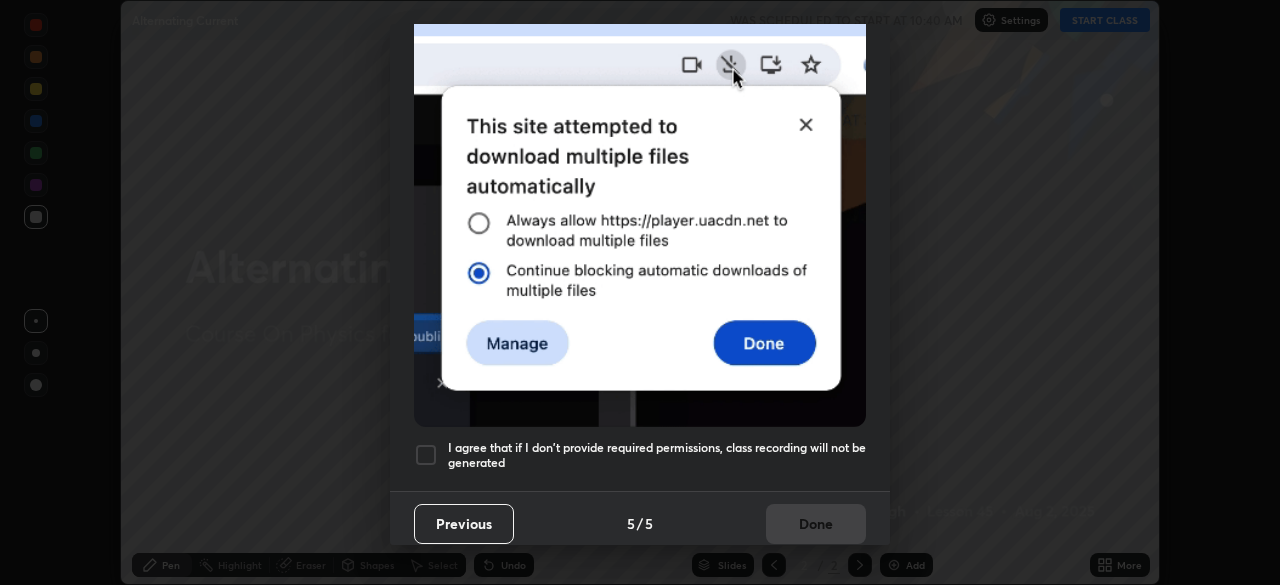click on "I agree that if I don't provide required permissions, class recording will not be generated" at bounding box center (657, 455) 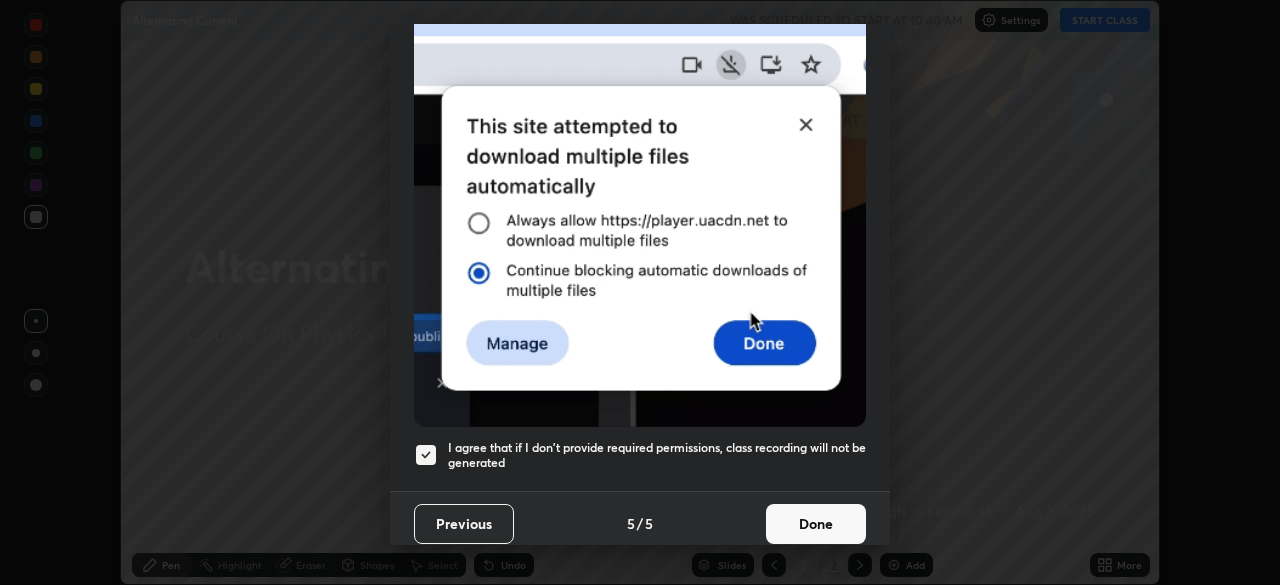 click on "Done" at bounding box center (816, 524) 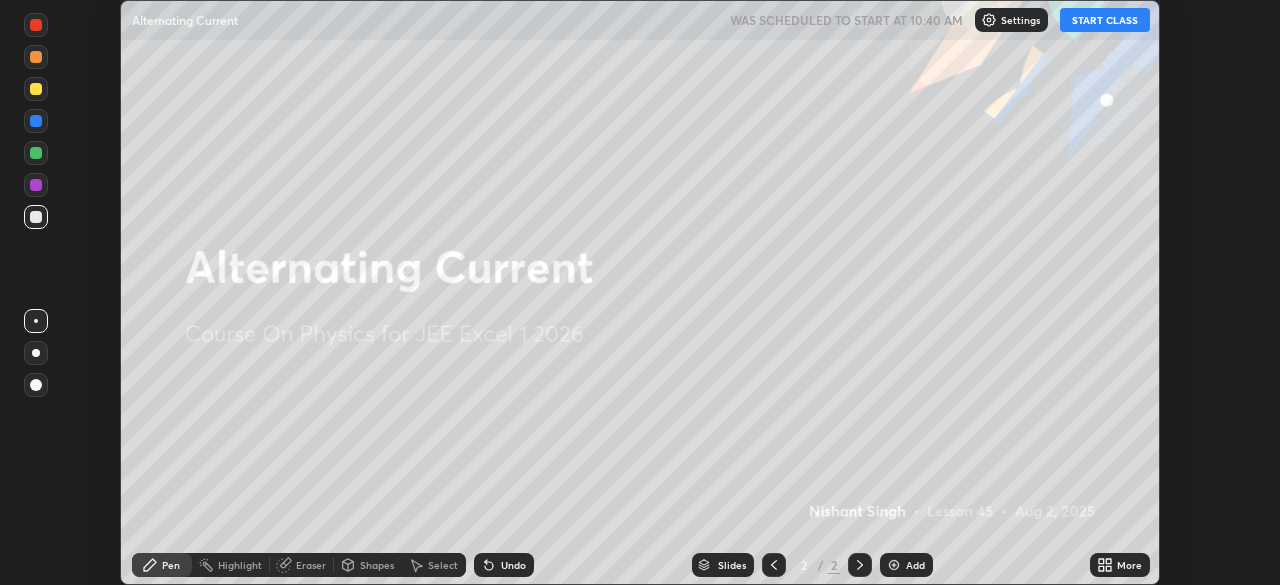 click on "START CLASS" at bounding box center [1105, 20] 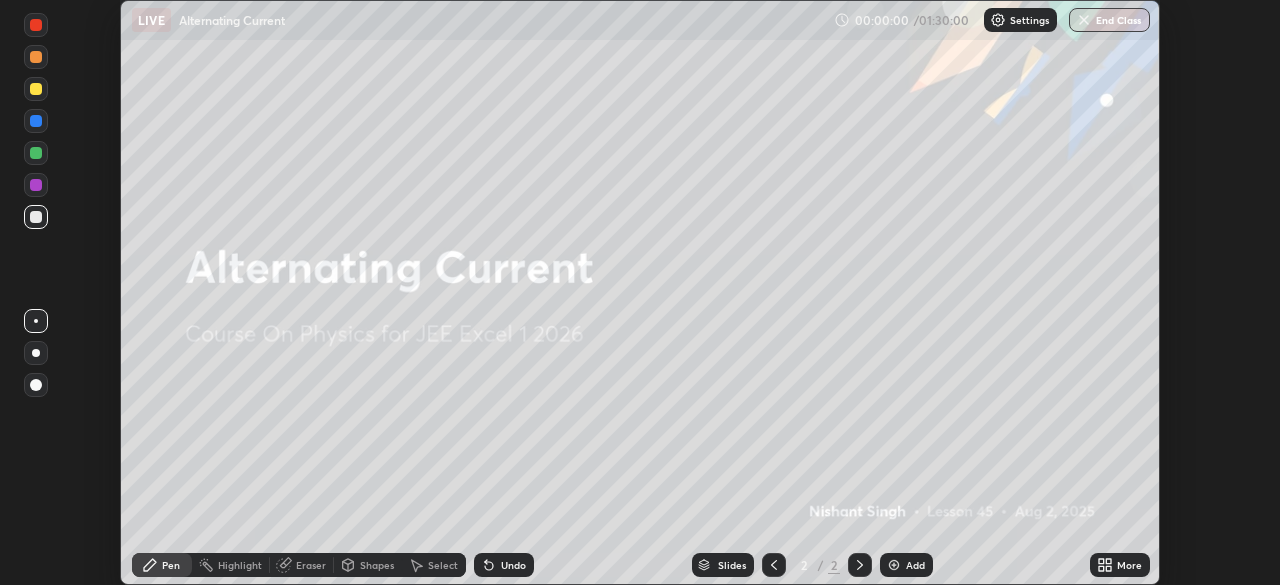 click 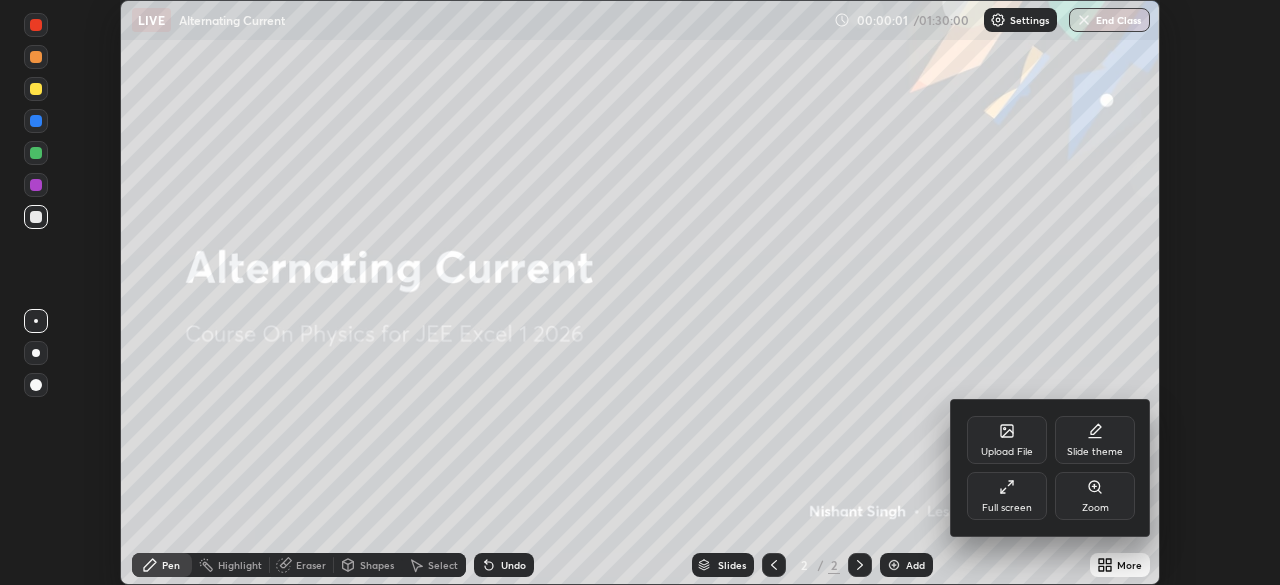 click on "Full screen" at bounding box center [1007, 496] 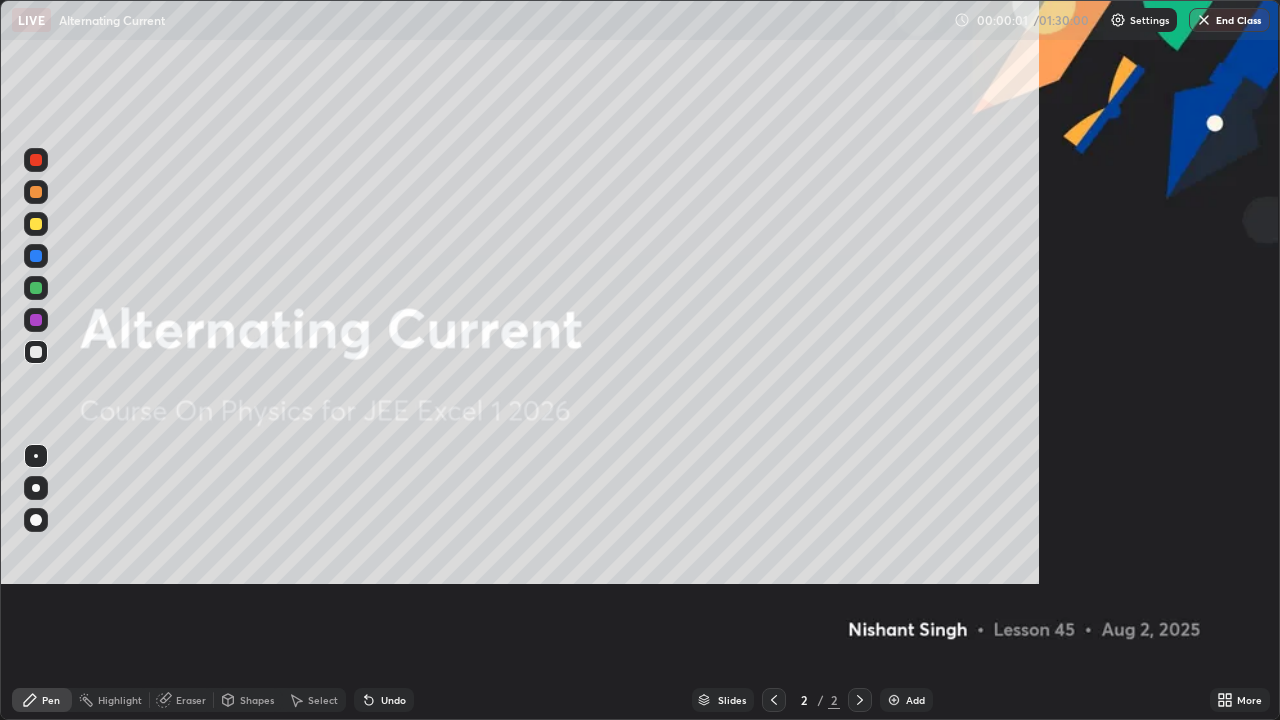 scroll, scrollTop: 99280, scrollLeft: 98720, axis: both 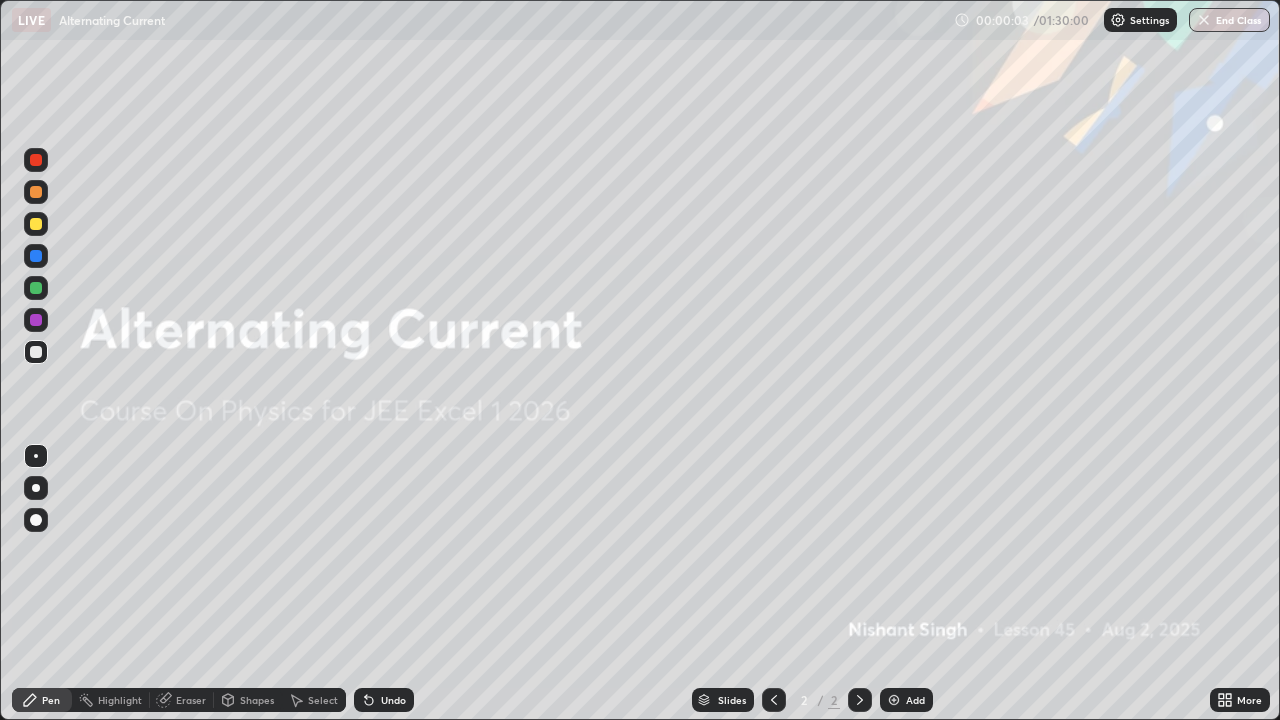 click at bounding box center [894, 700] 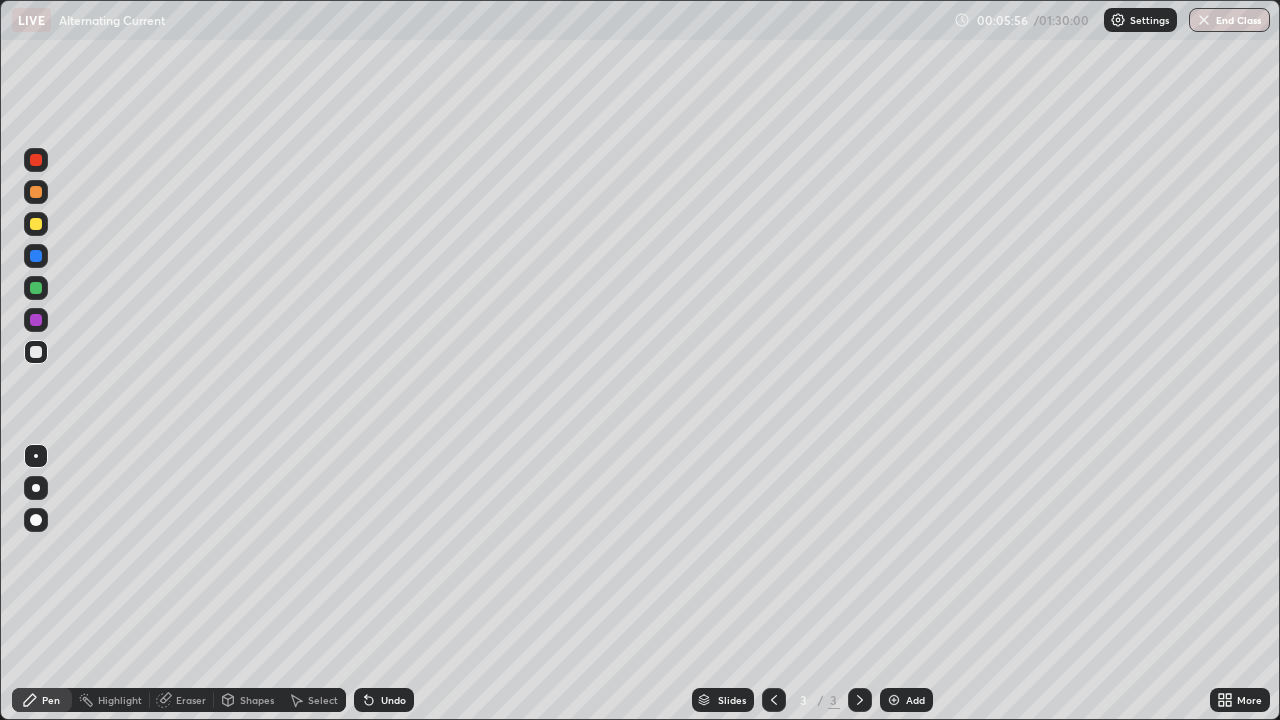 click on "Eraser" at bounding box center [191, 700] 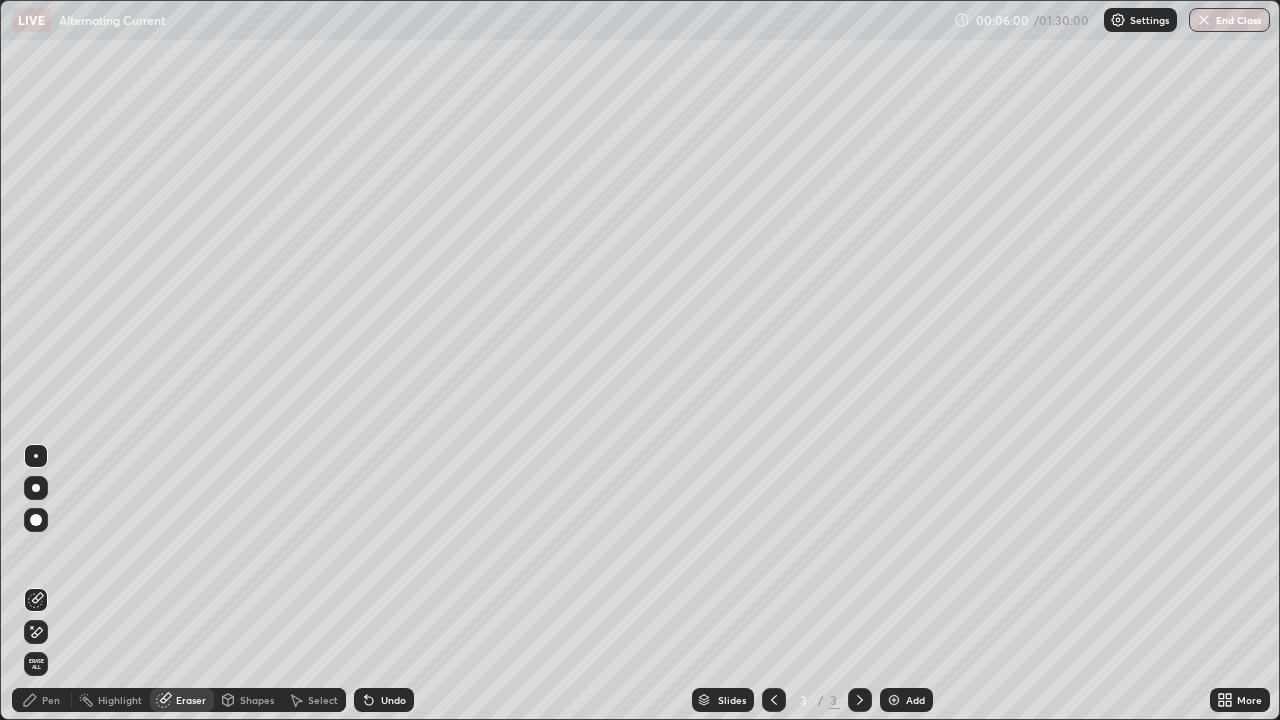 click on "Pen" at bounding box center (51, 700) 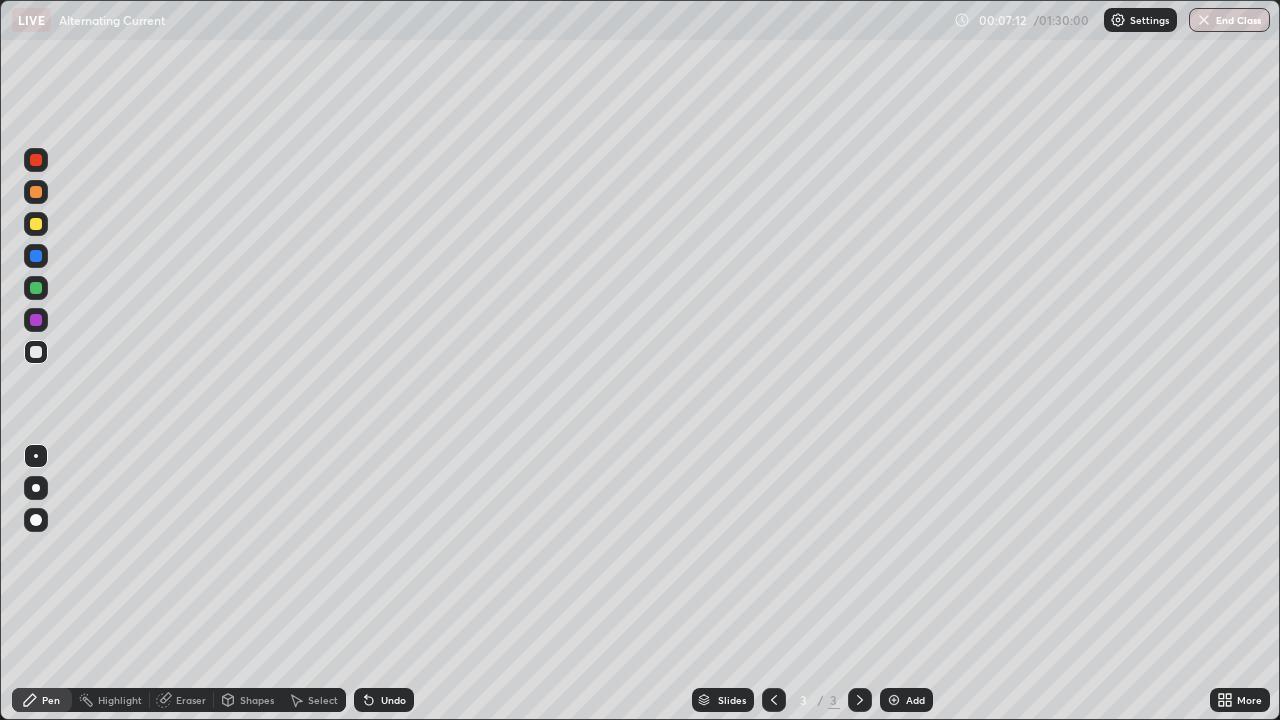 click 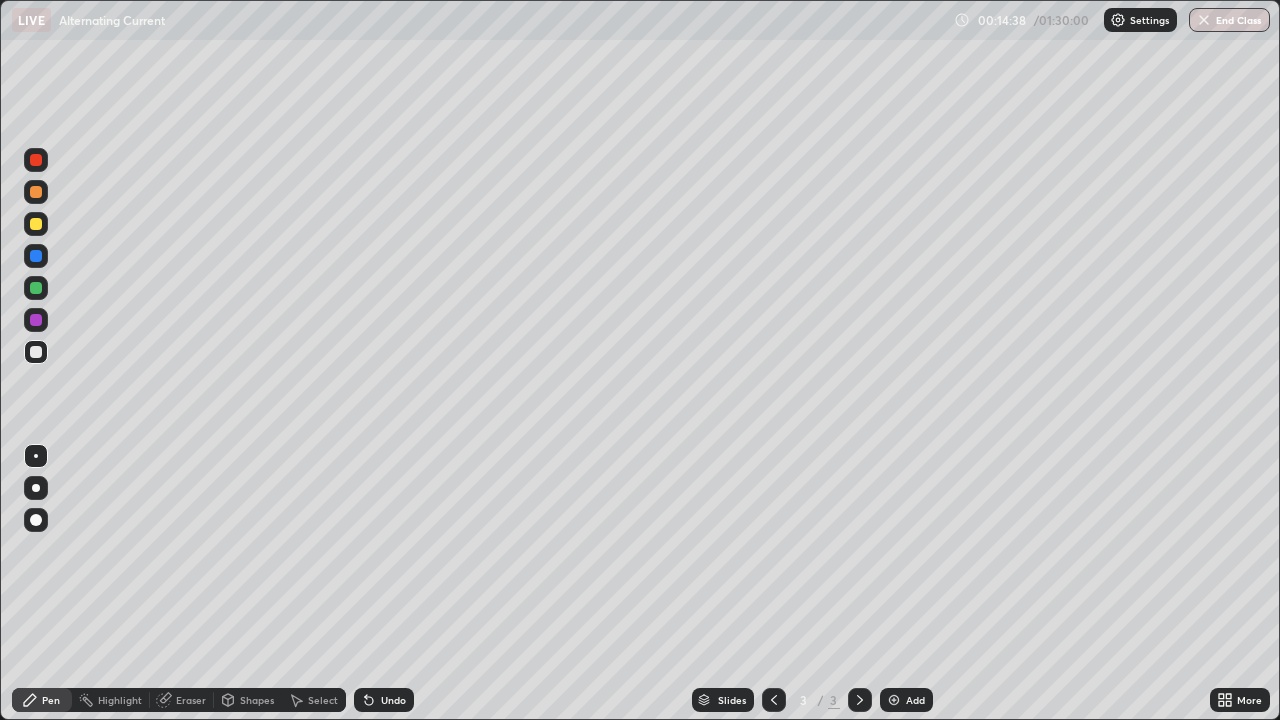 click 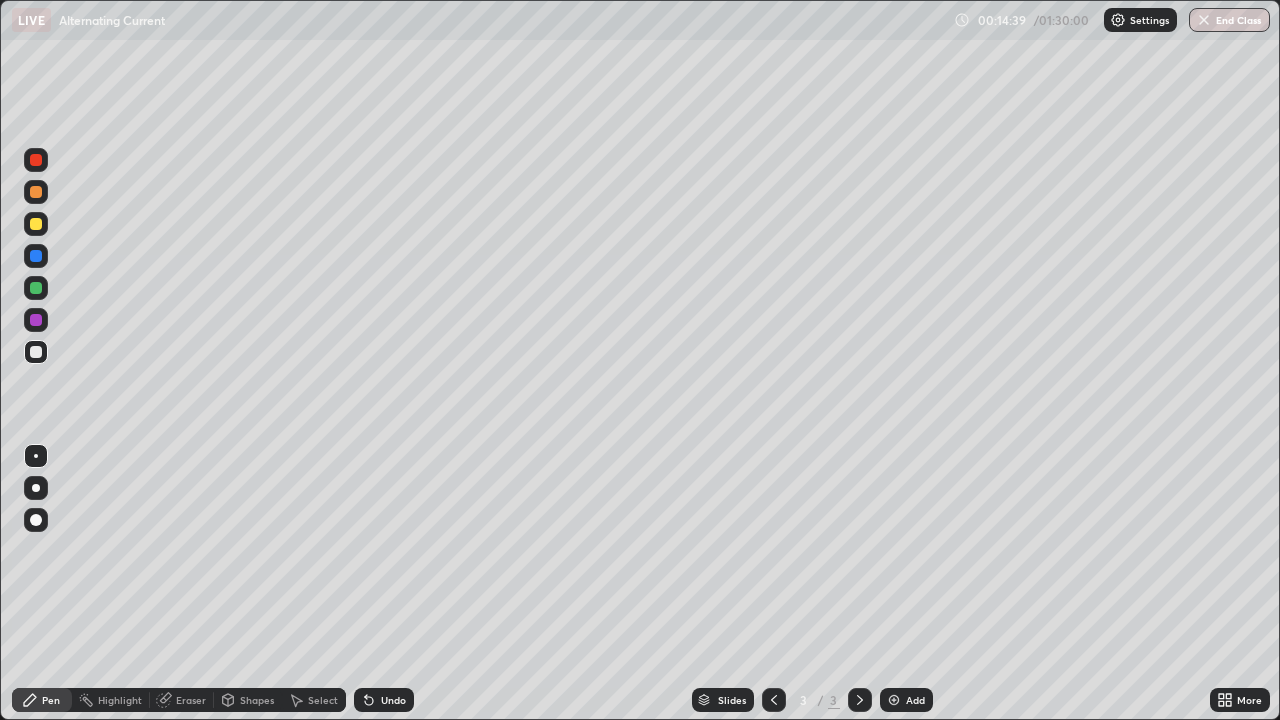 click on "Add" at bounding box center (915, 700) 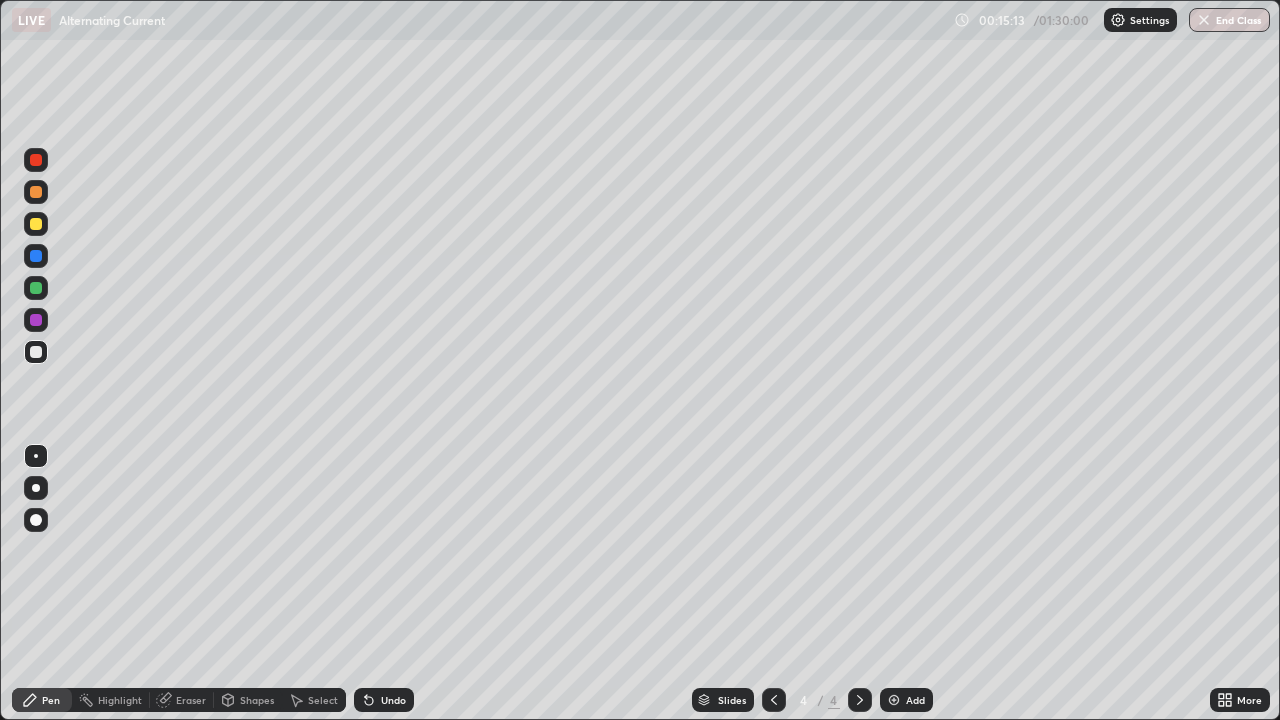 click at bounding box center (36, 288) 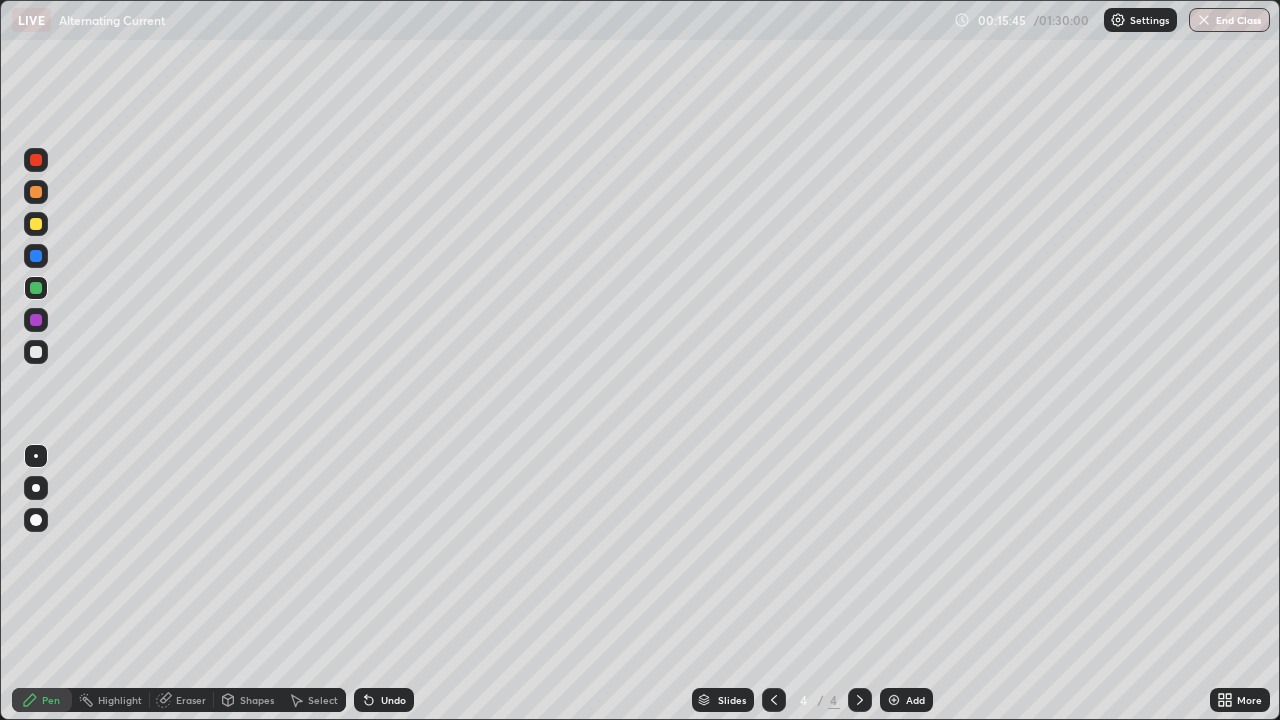 click at bounding box center [36, 352] 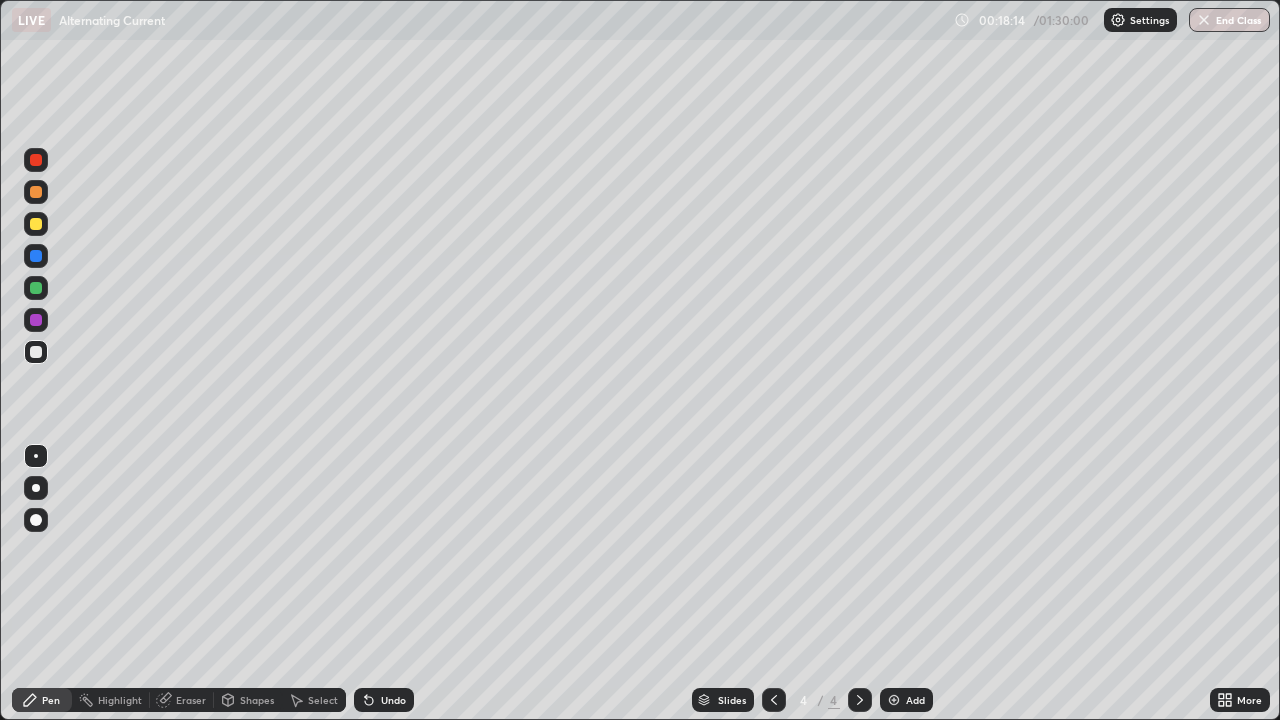 click 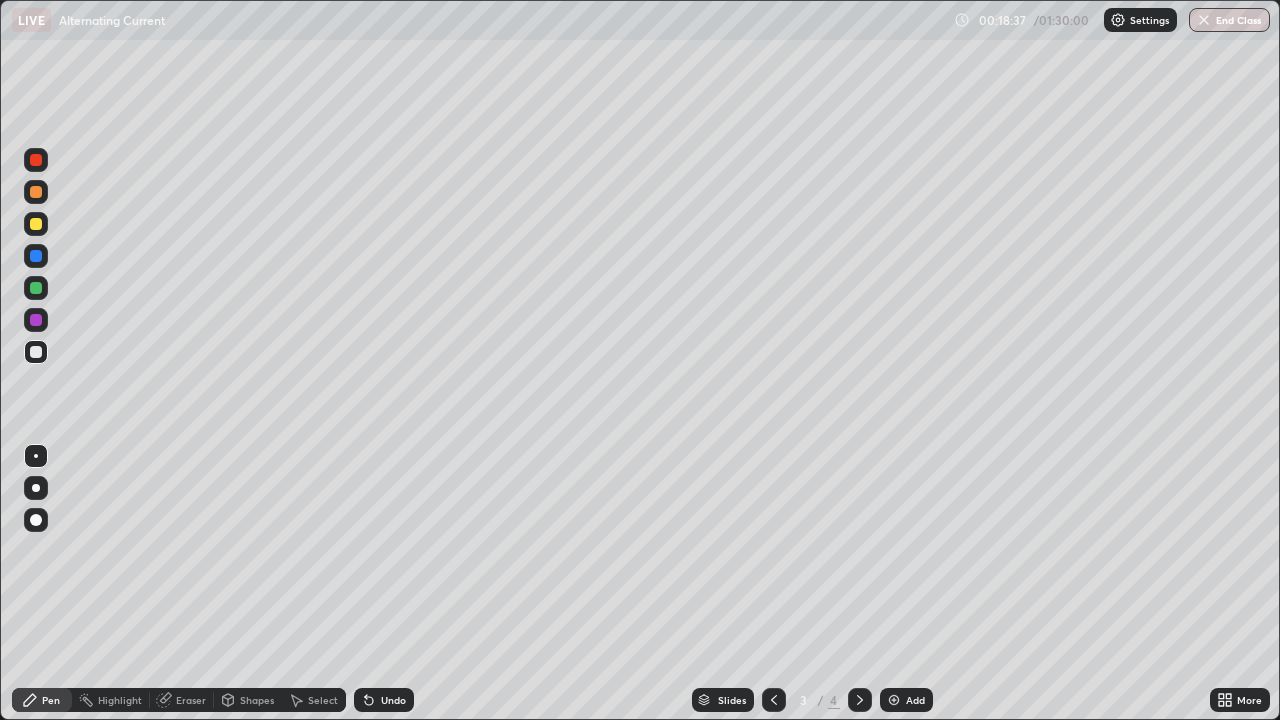 click 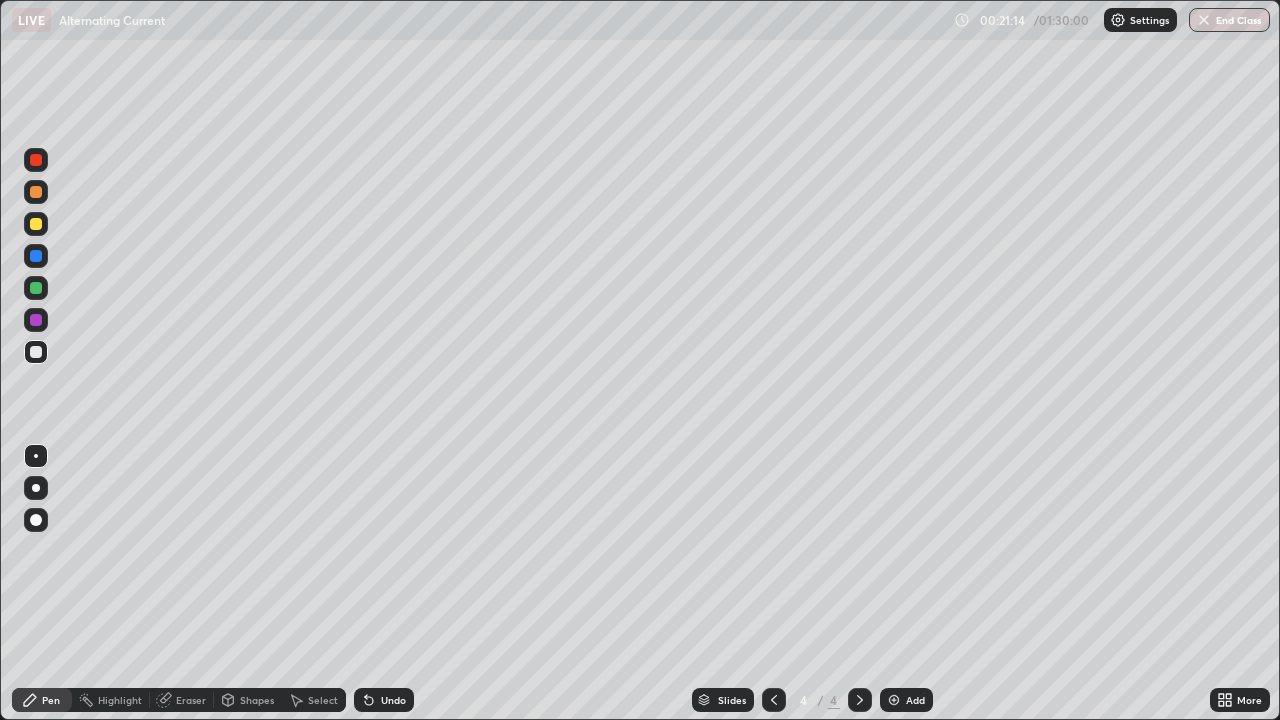 click on "Undo" at bounding box center [393, 700] 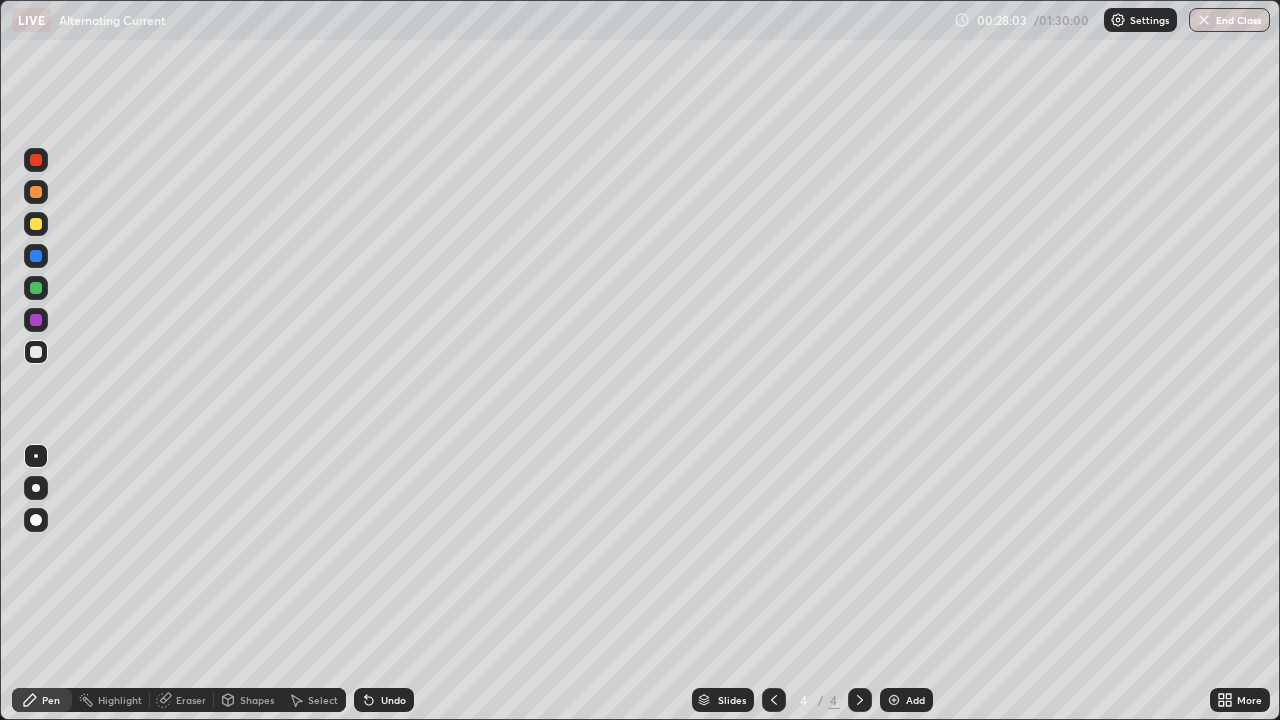 click 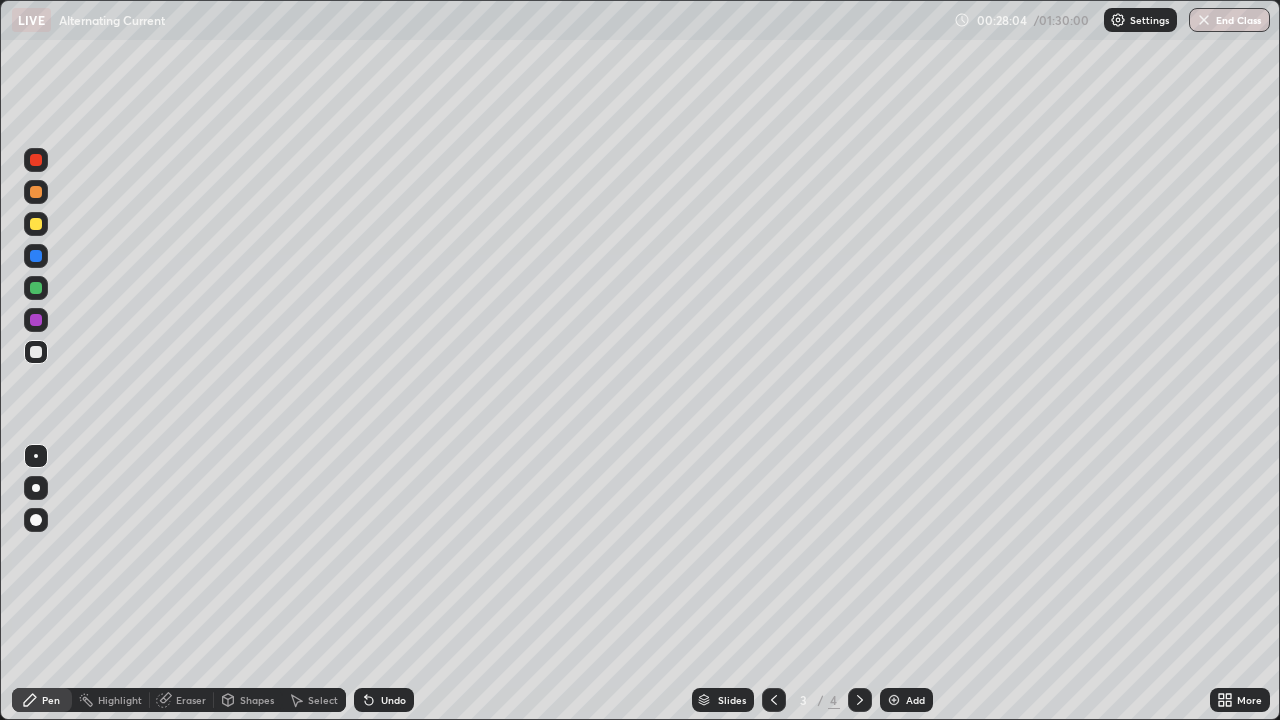 click 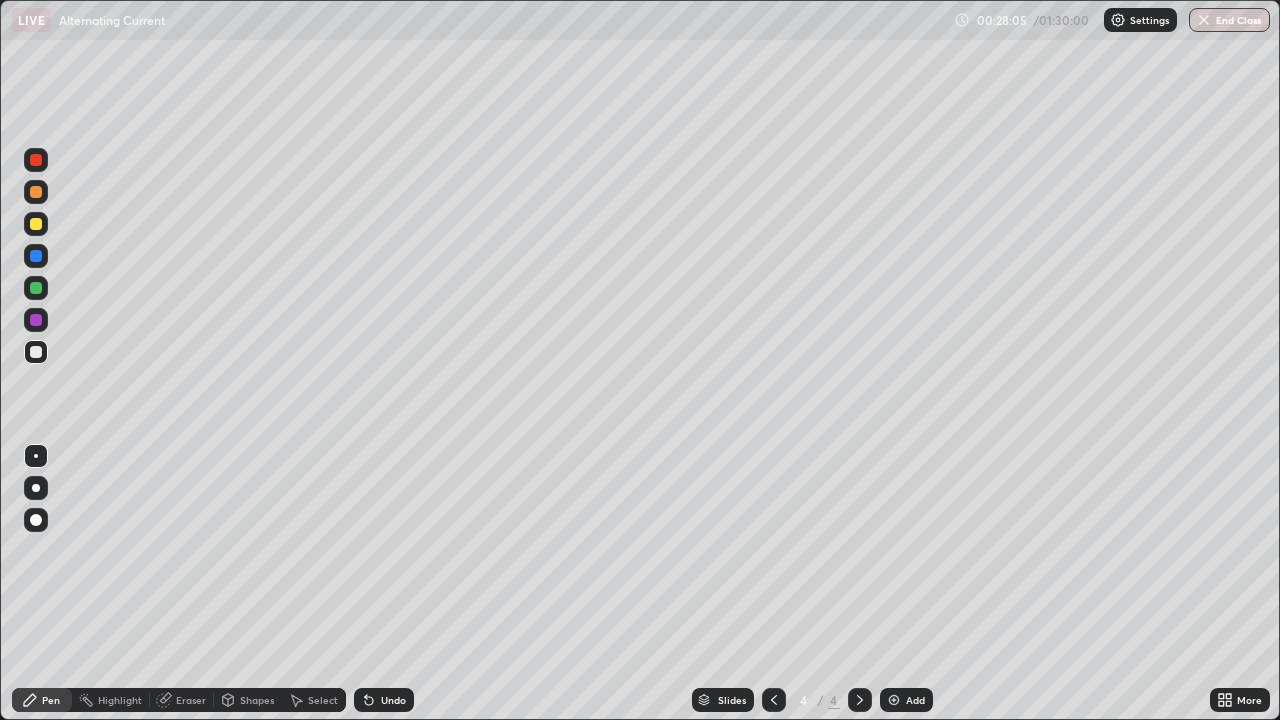 click 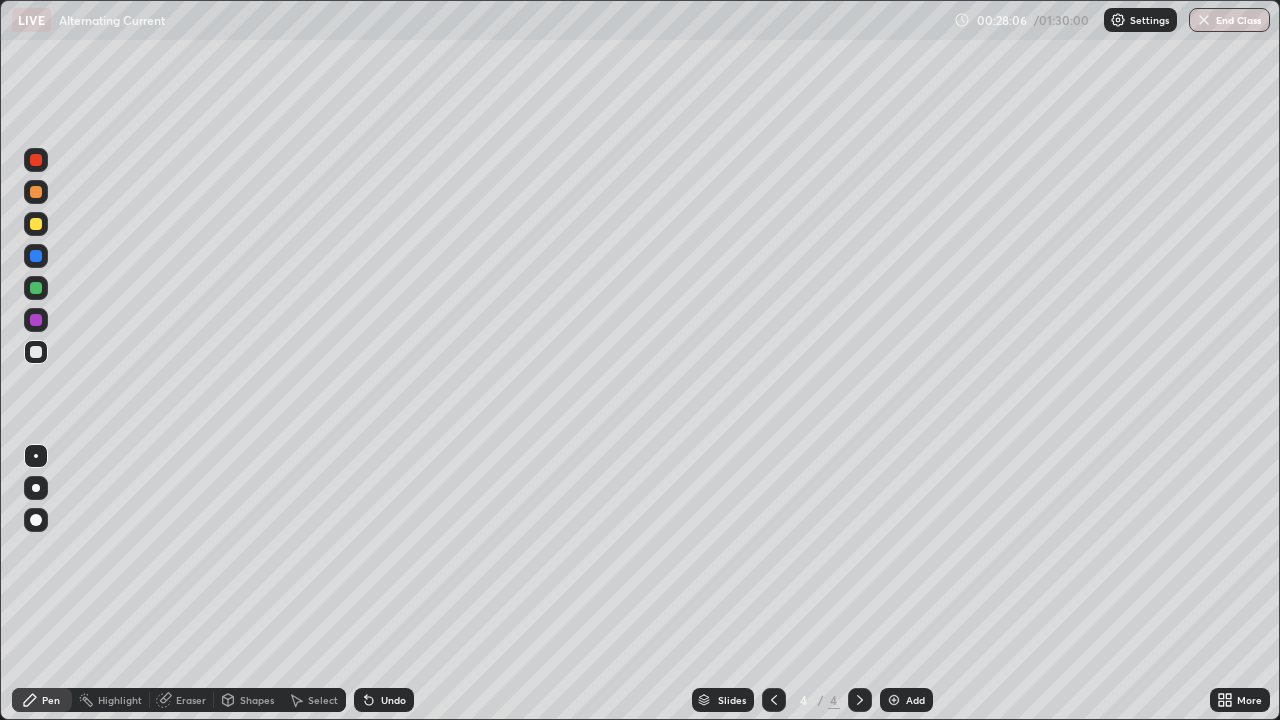 click at bounding box center (894, 700) 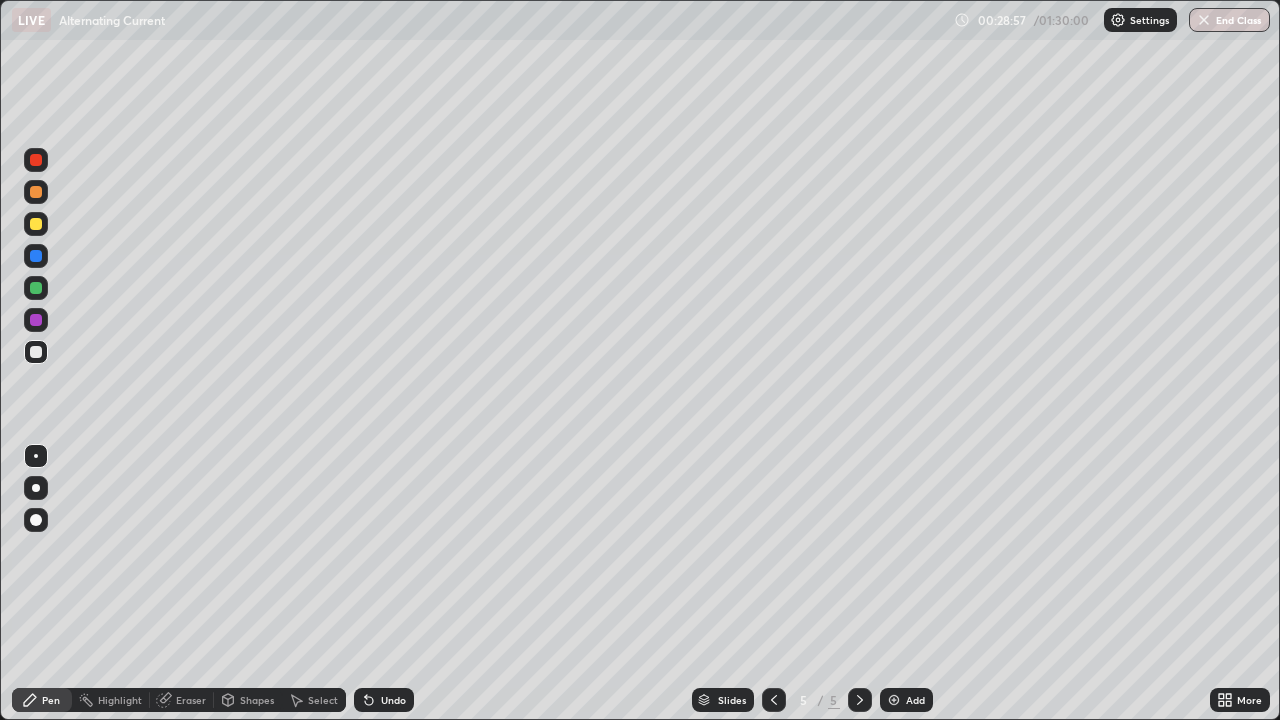 click 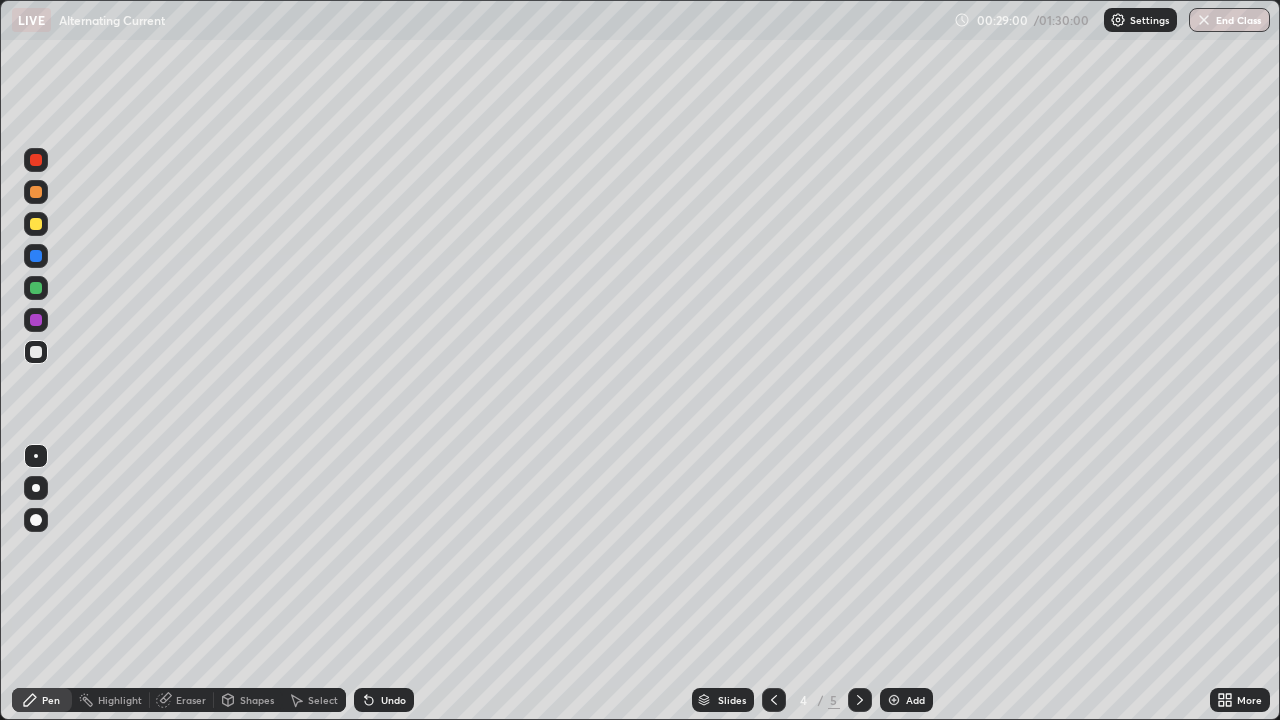click 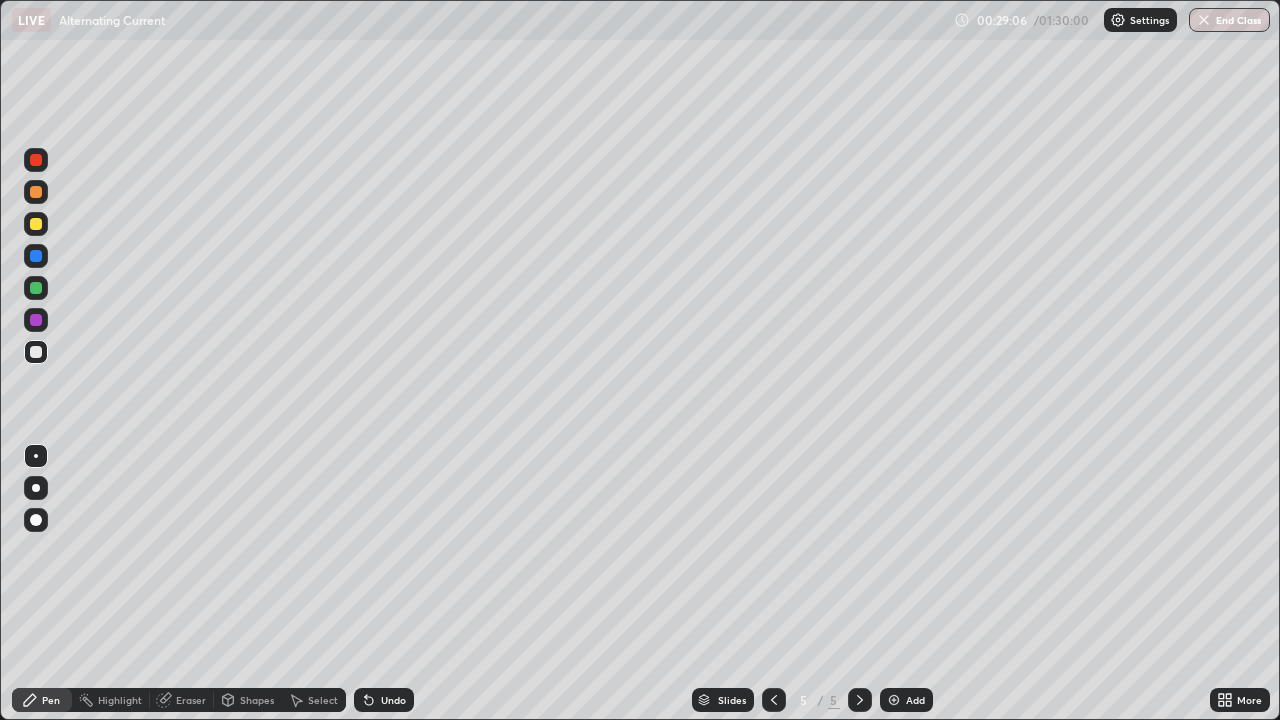 click 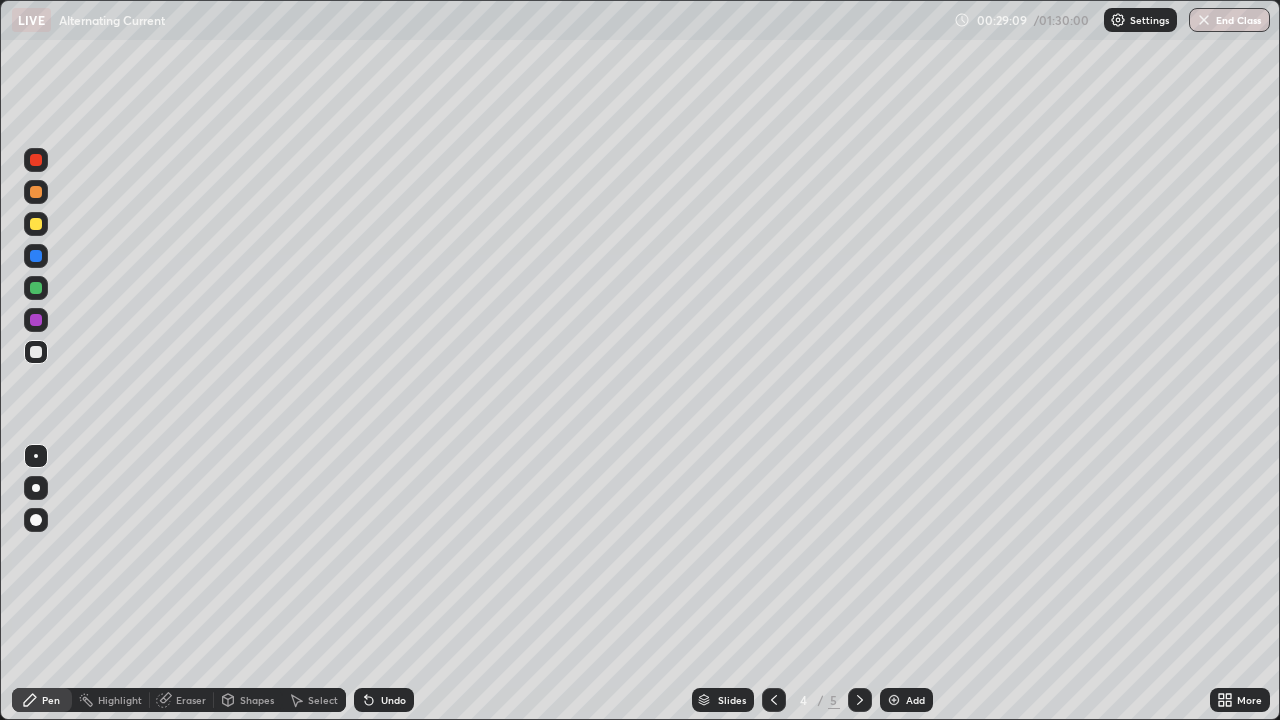 click 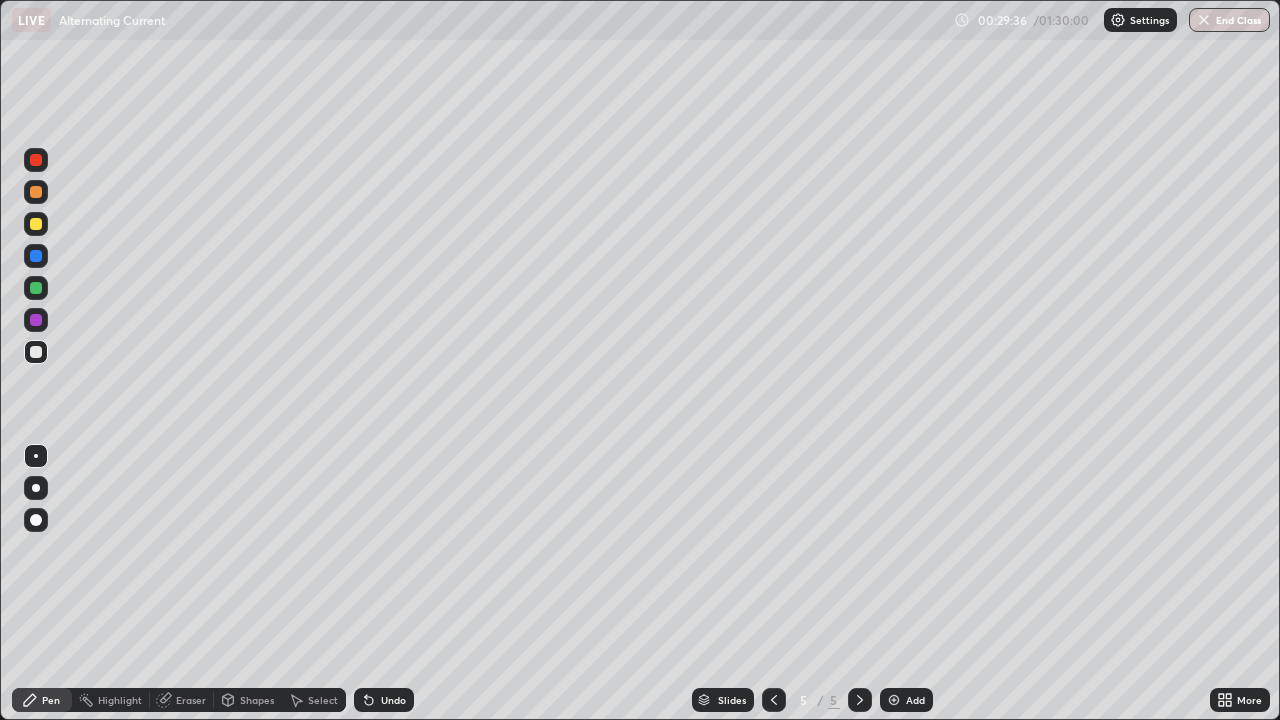 click 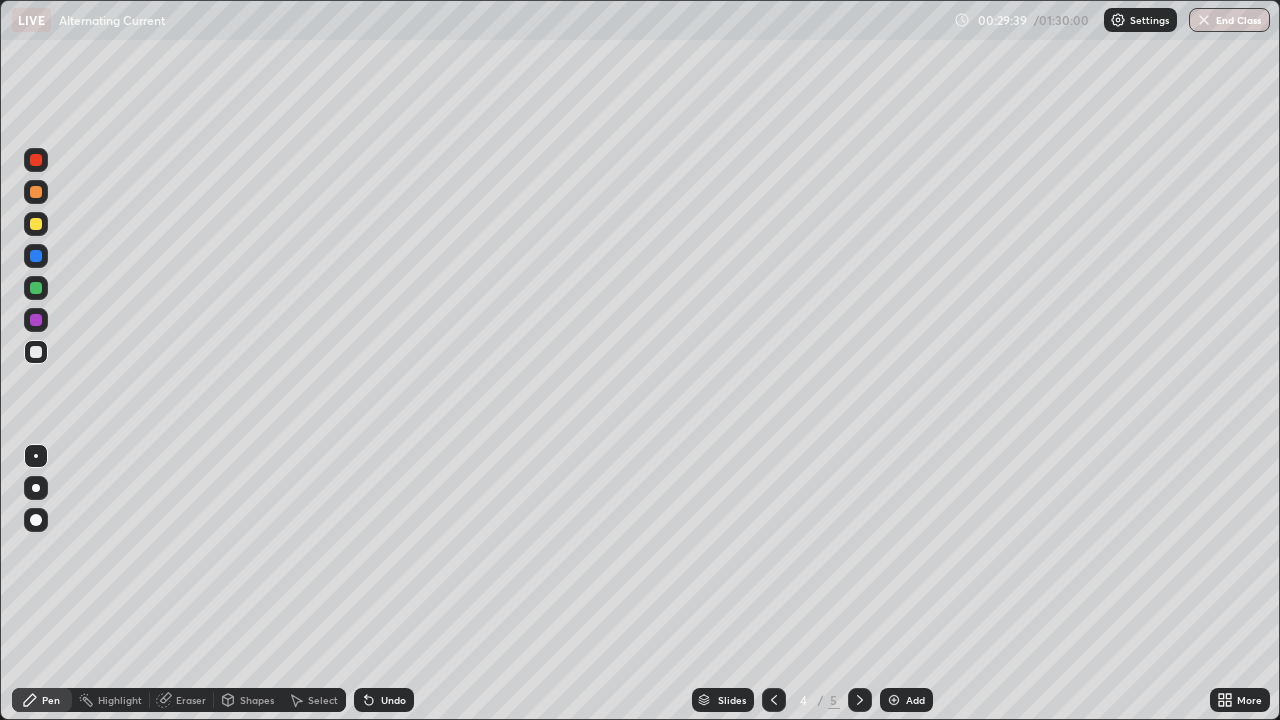 click 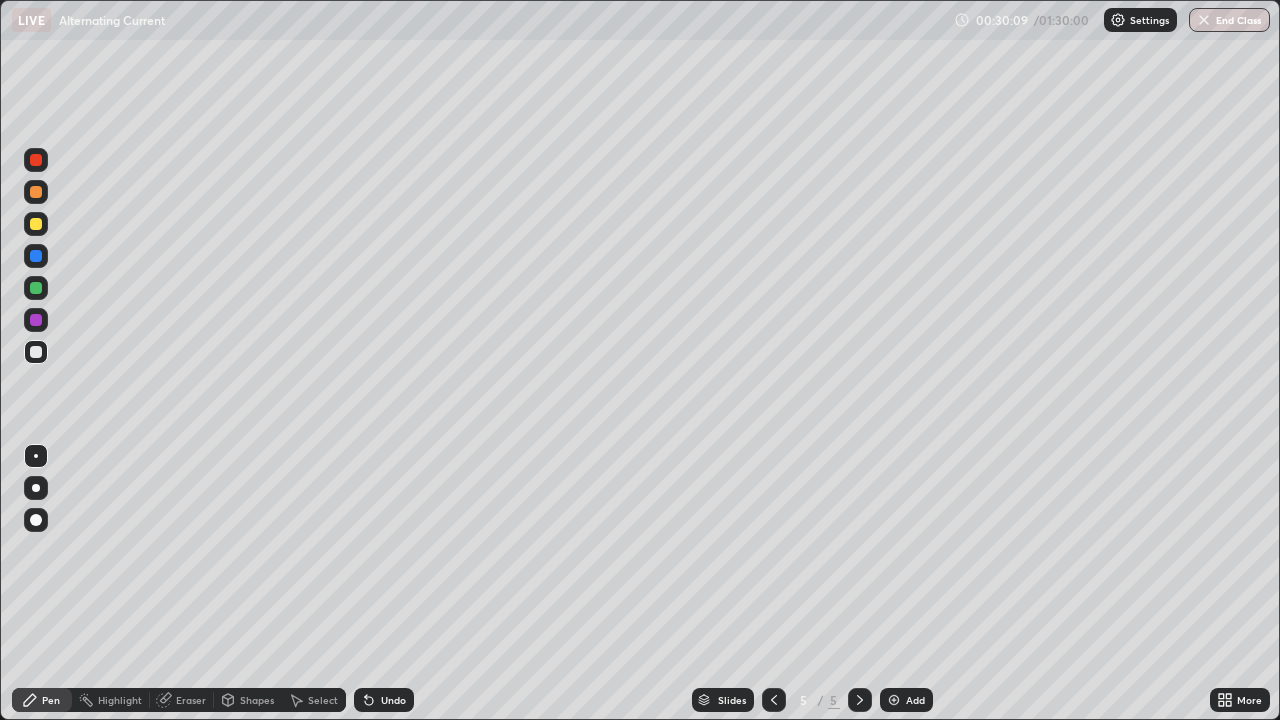click 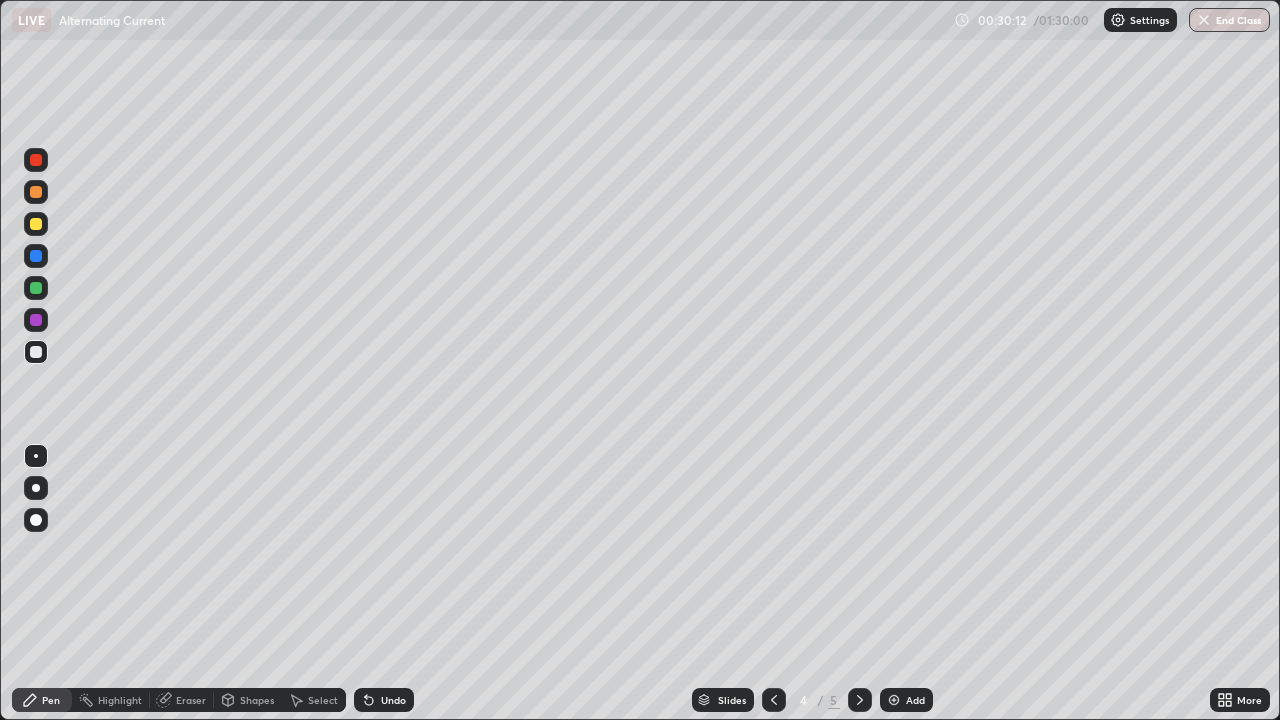 click 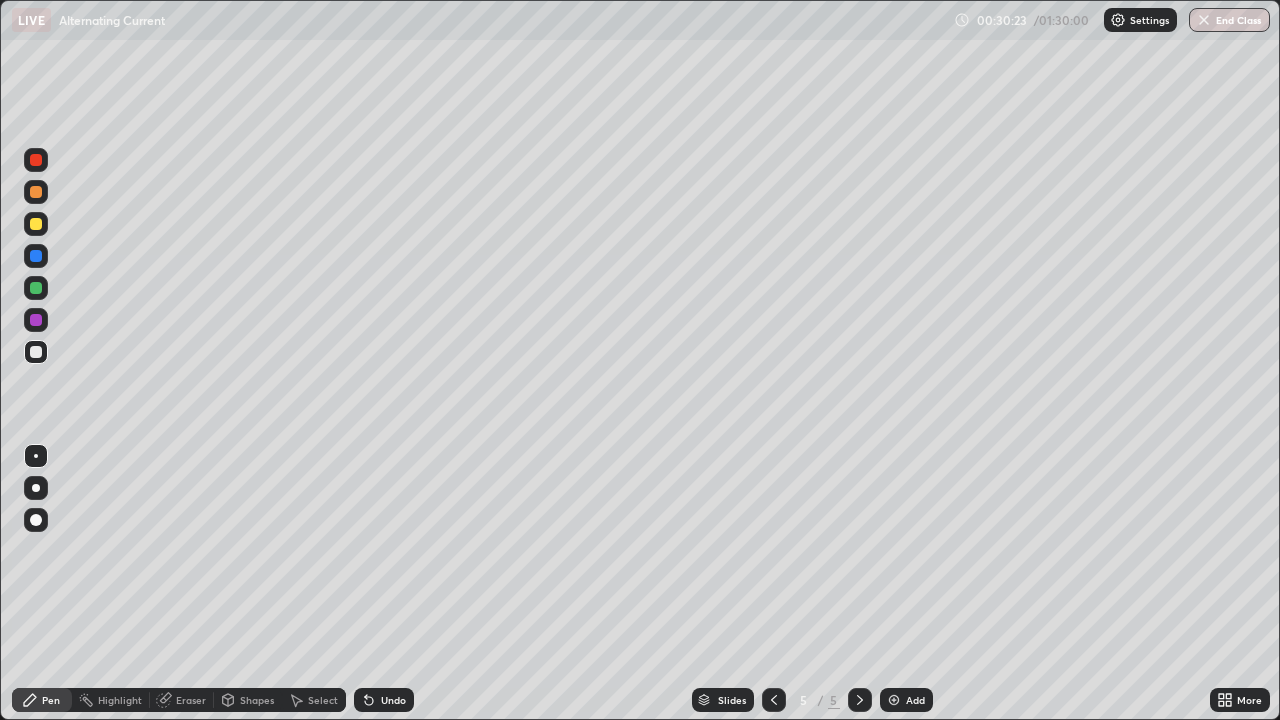 click 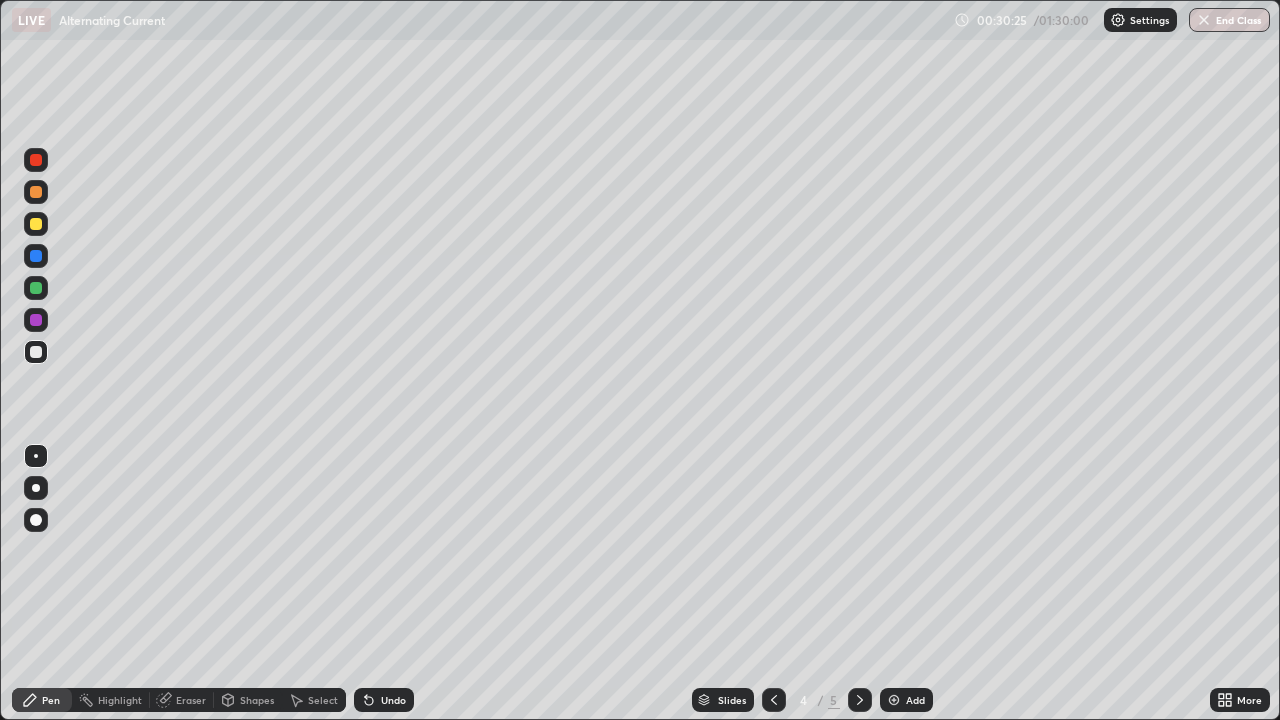 click 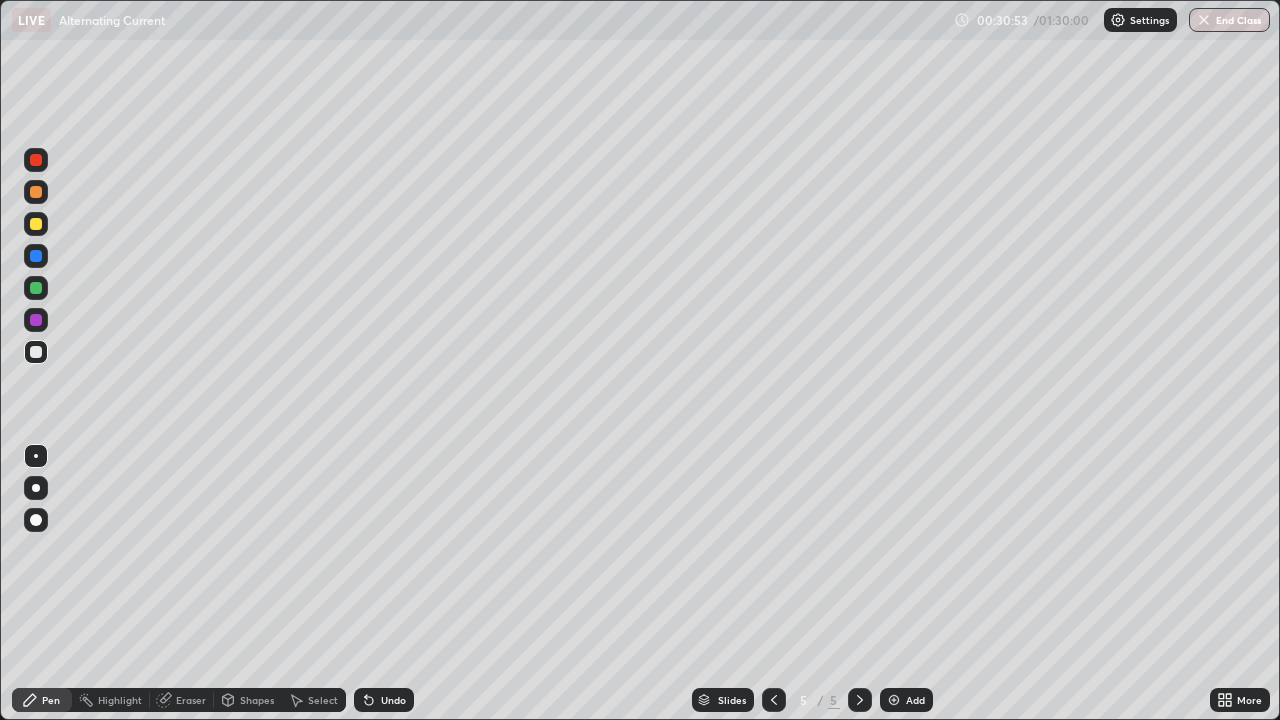 click 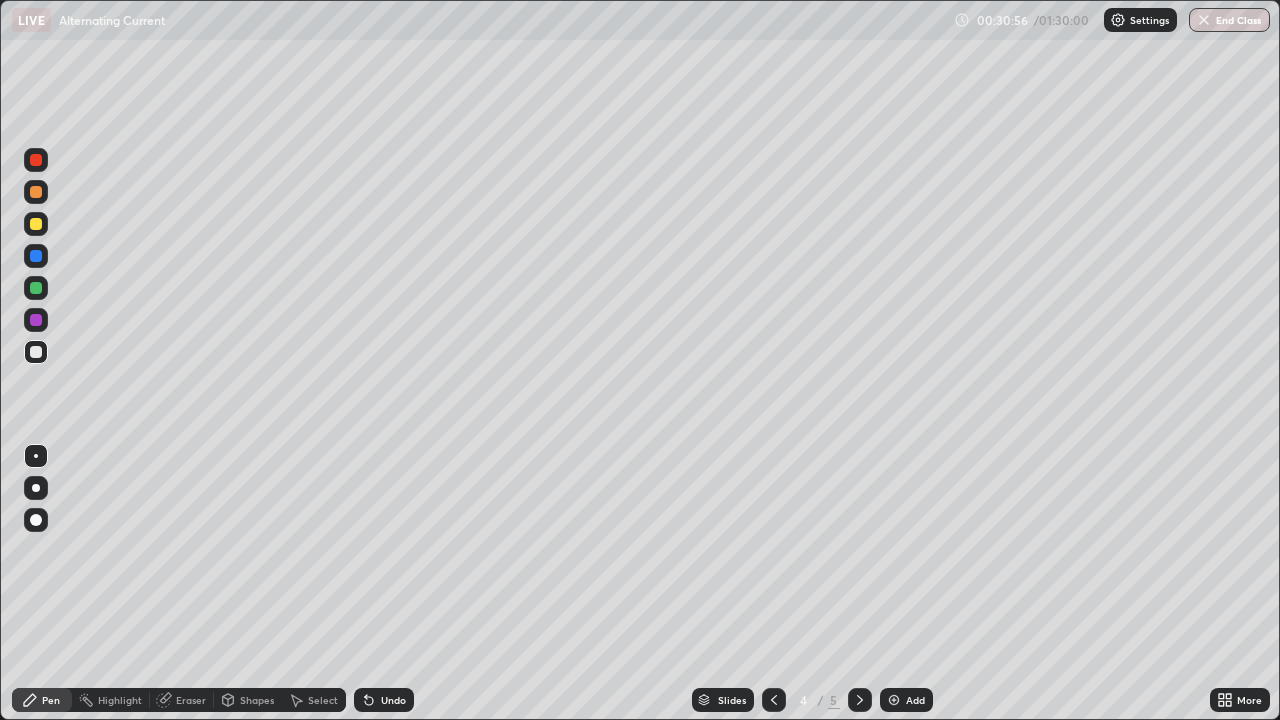 click 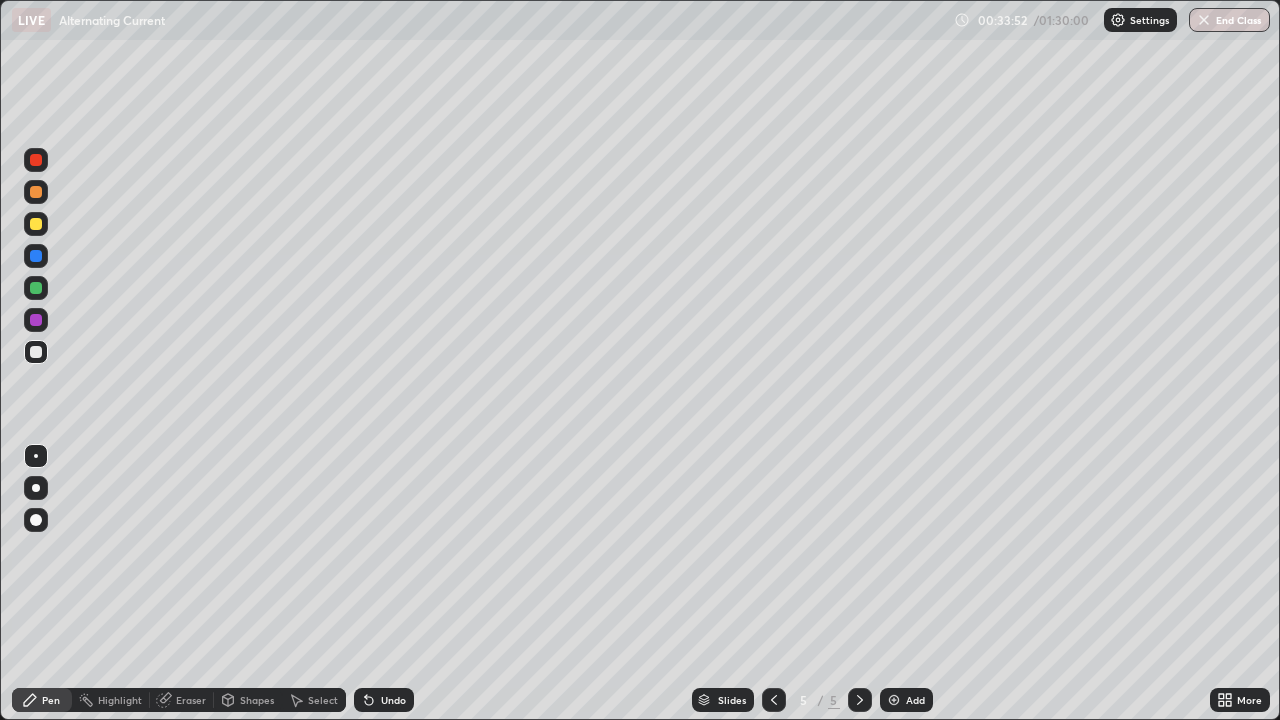 click on "Add" at bounding box center [915, 700] 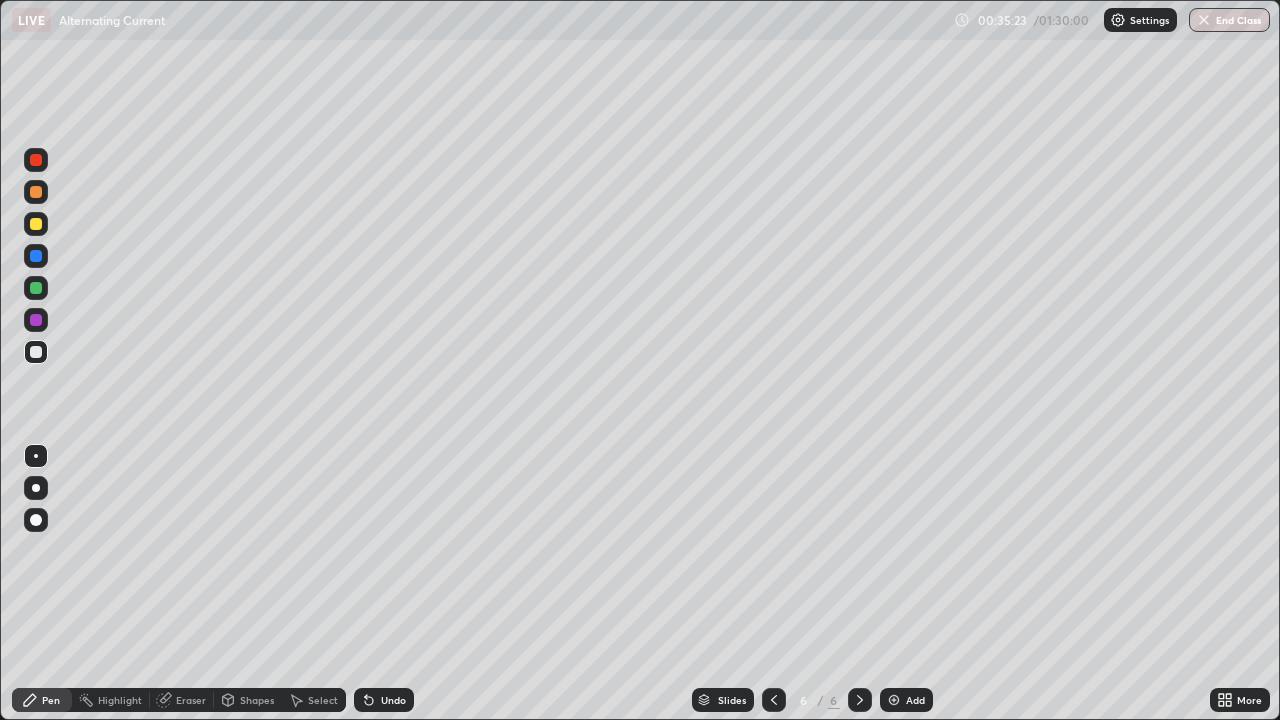 click 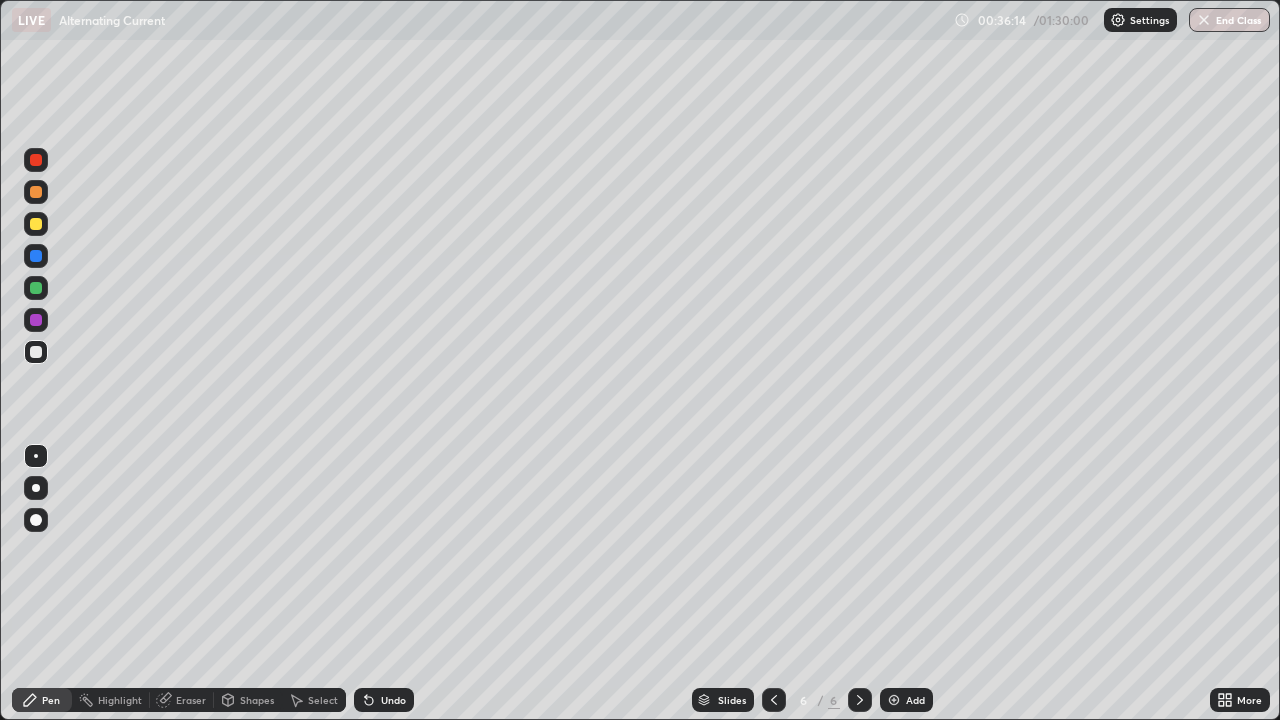 click at bounding box center (36, 256) 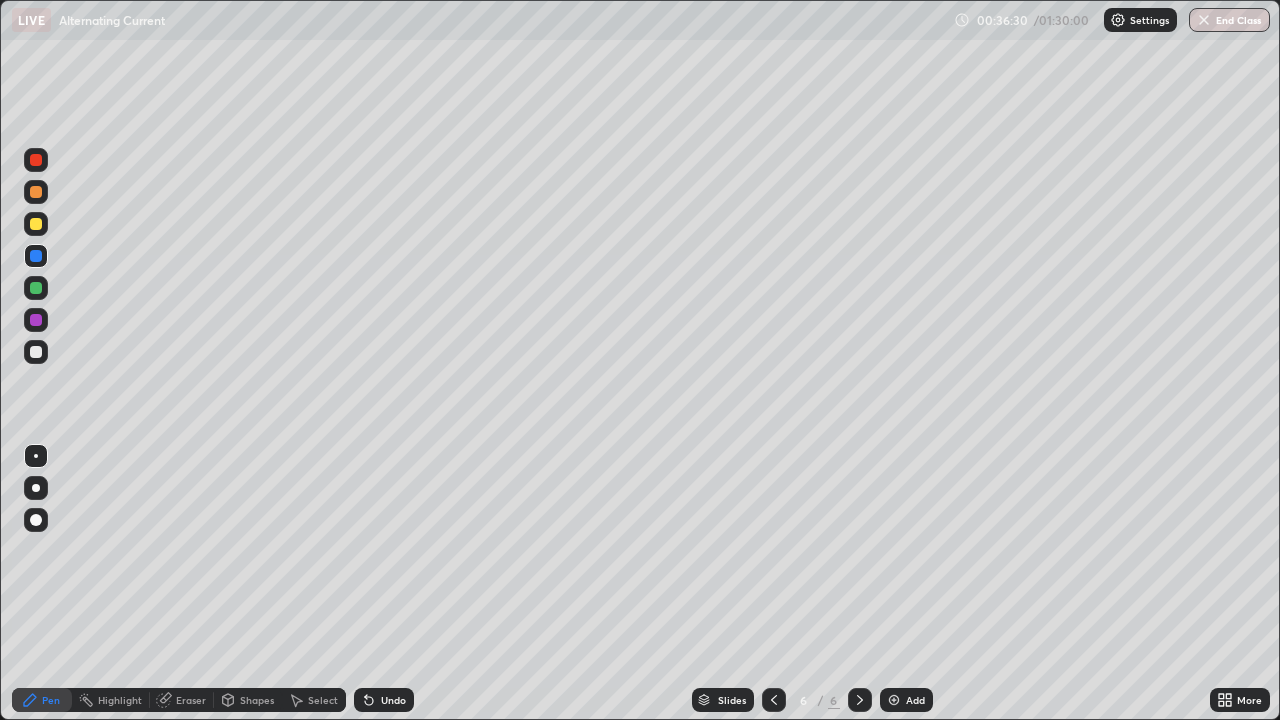 click at bounding box center [36, 224] 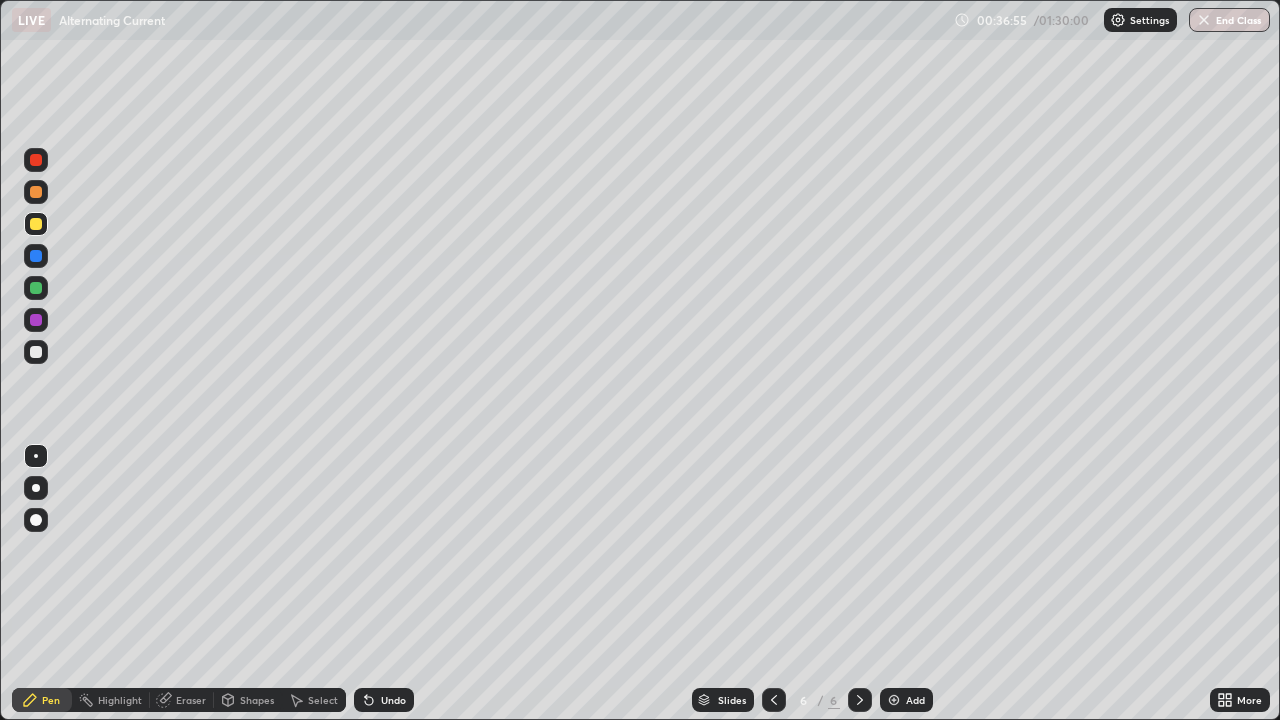 click at bounding box center [36, 192] 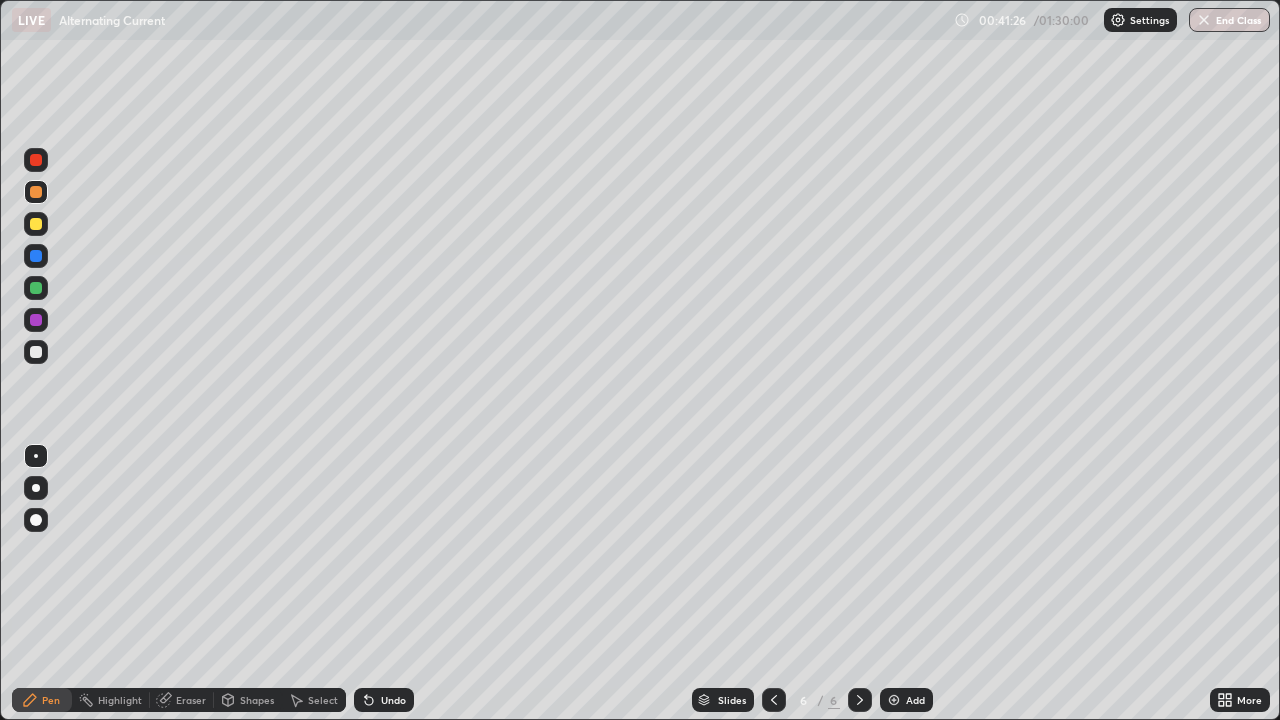 click 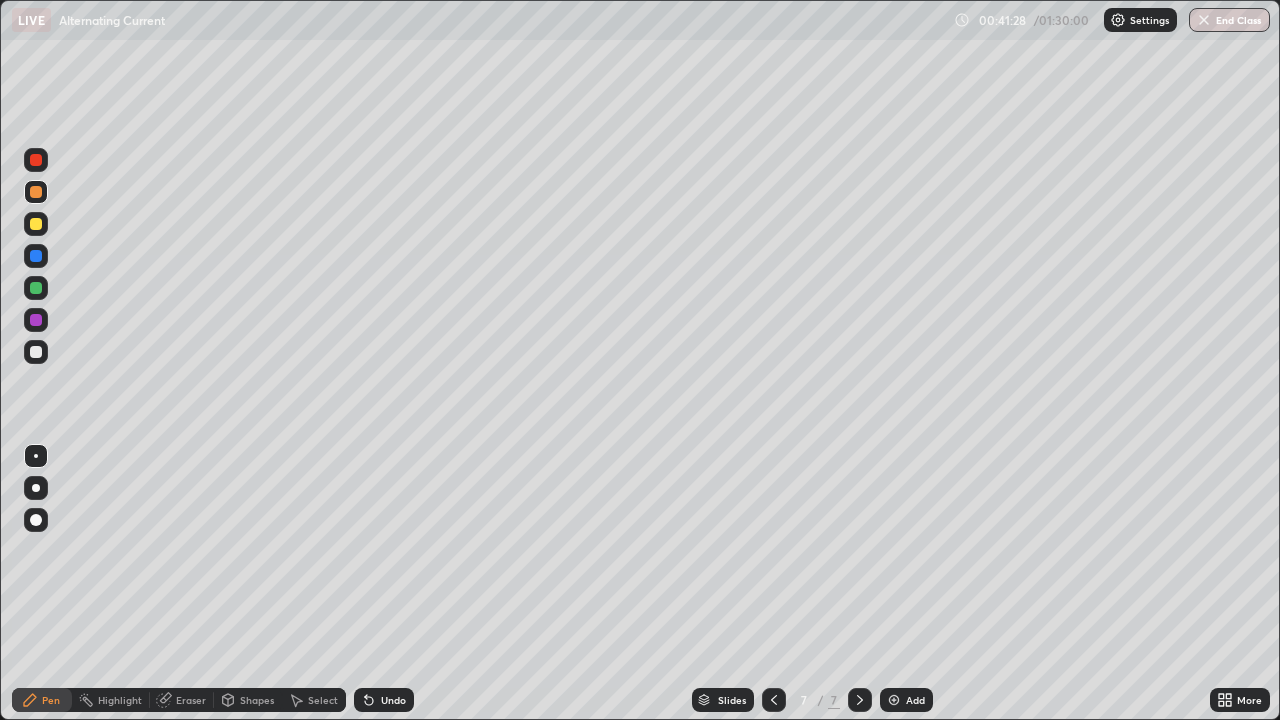 click at bounding box center [36, 352] 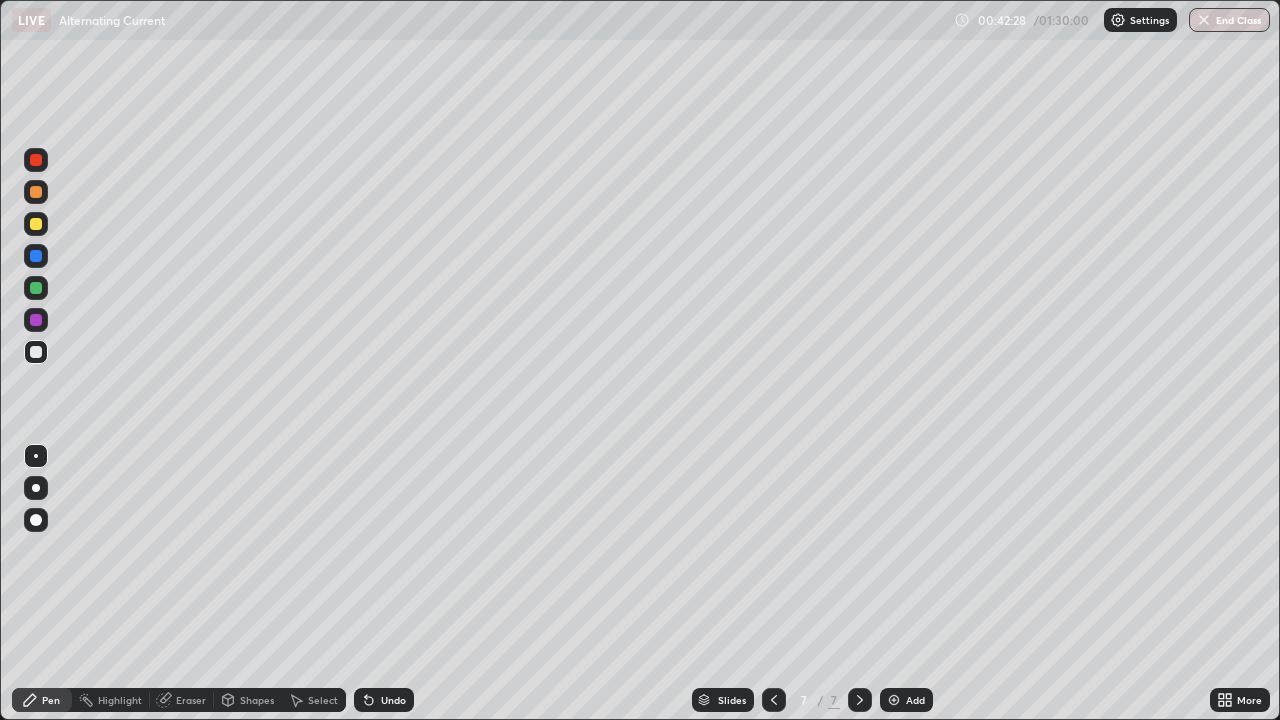 click at bounding box center [36, 288] 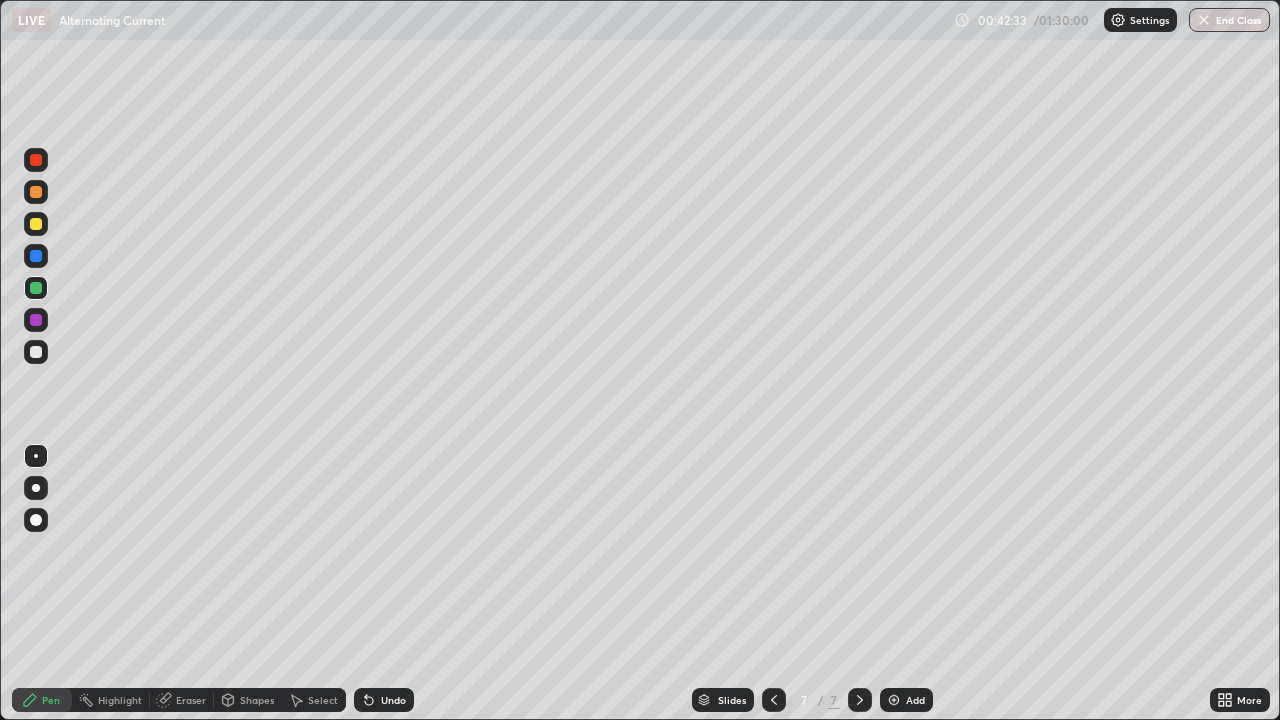 click at bounding box center [36, 352] 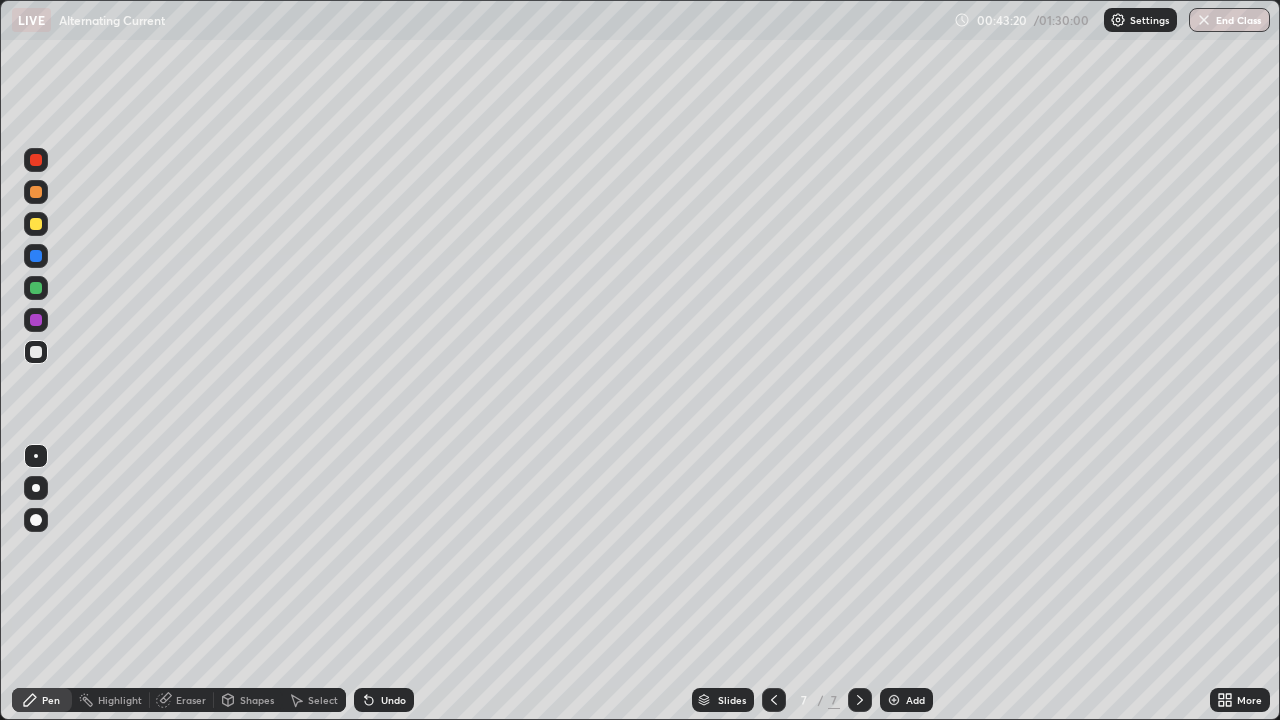 click at bounding box center [36, 224] 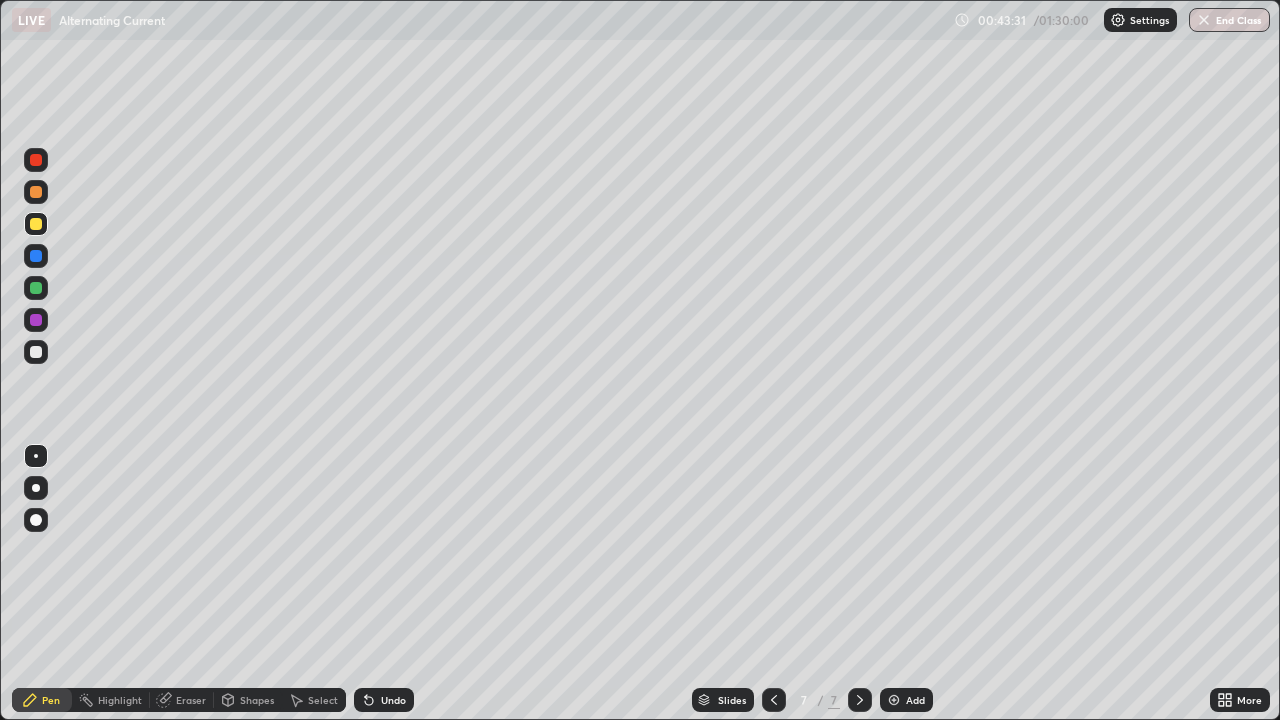 click at bounding box center [36, 288] 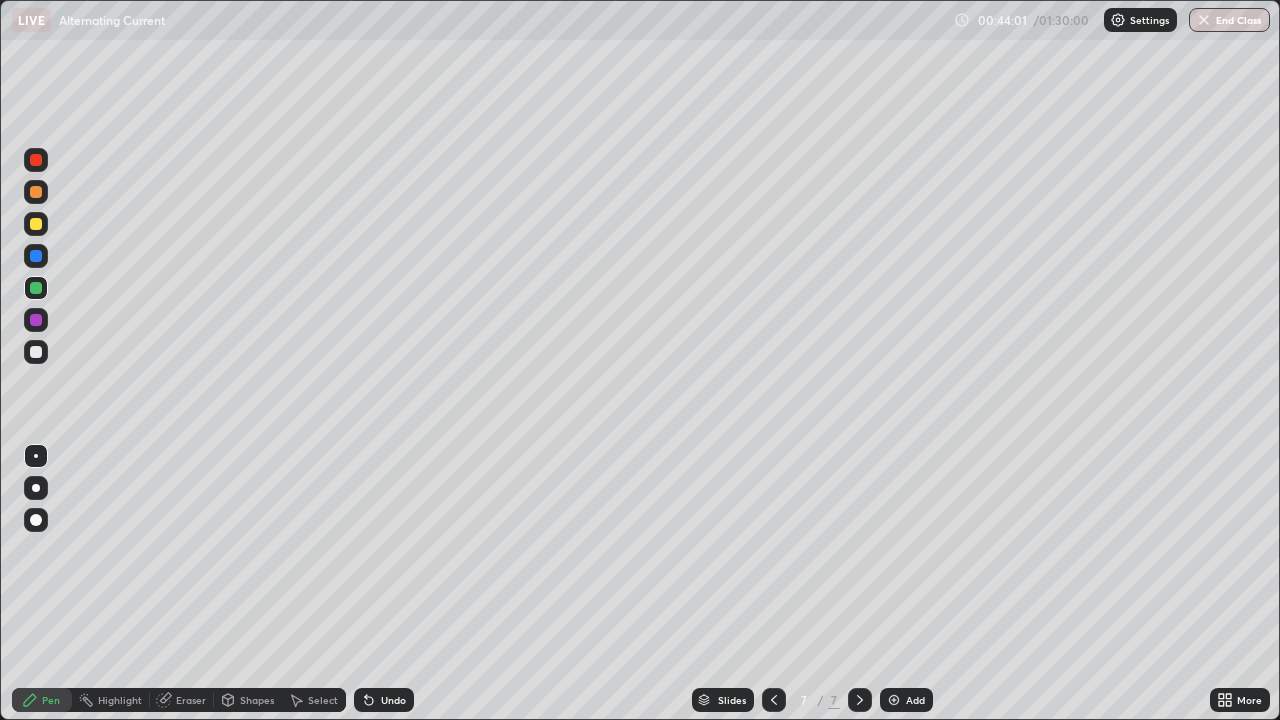 click 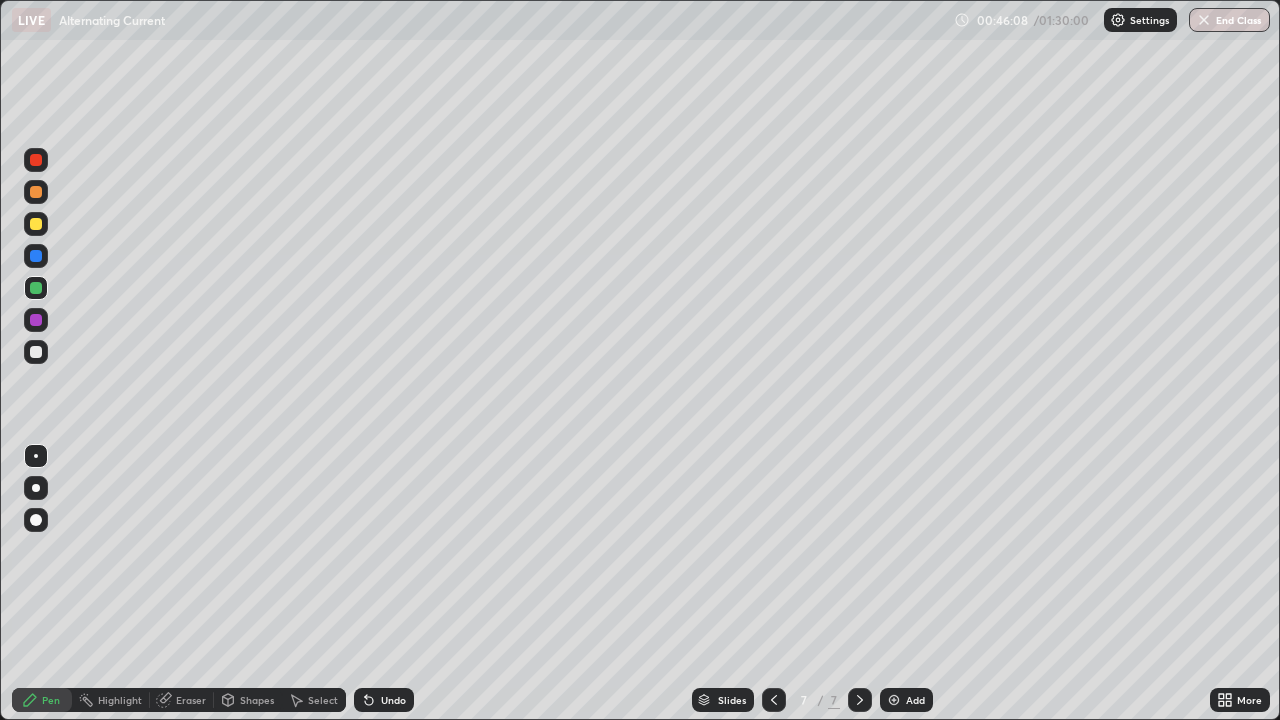 click at bounding box center [36, 352] 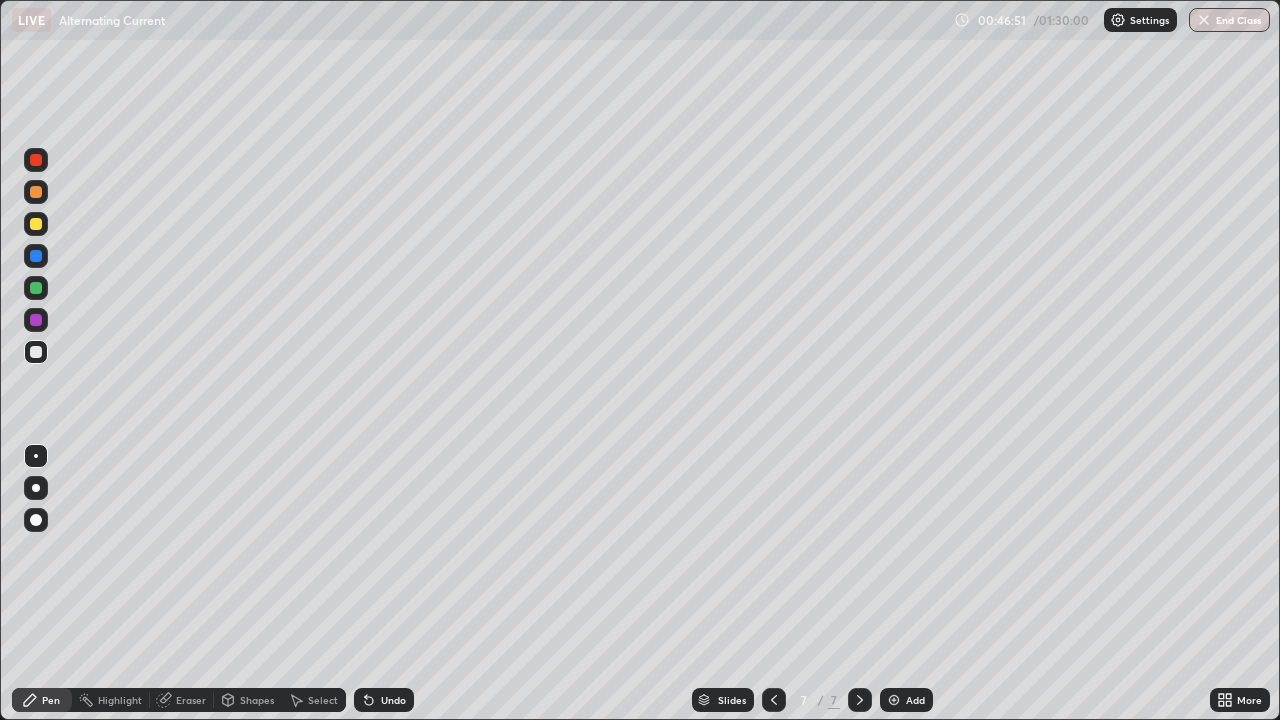 click 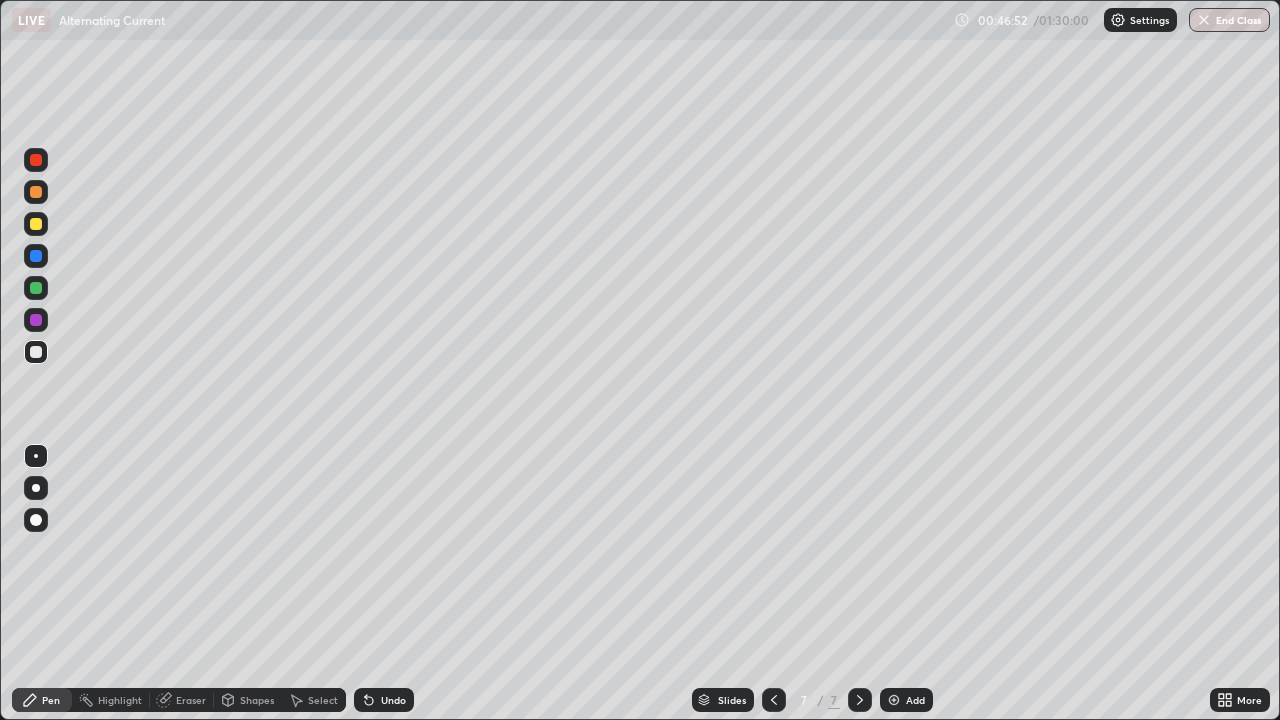 click on "Add" at bounding box center [915, 700] 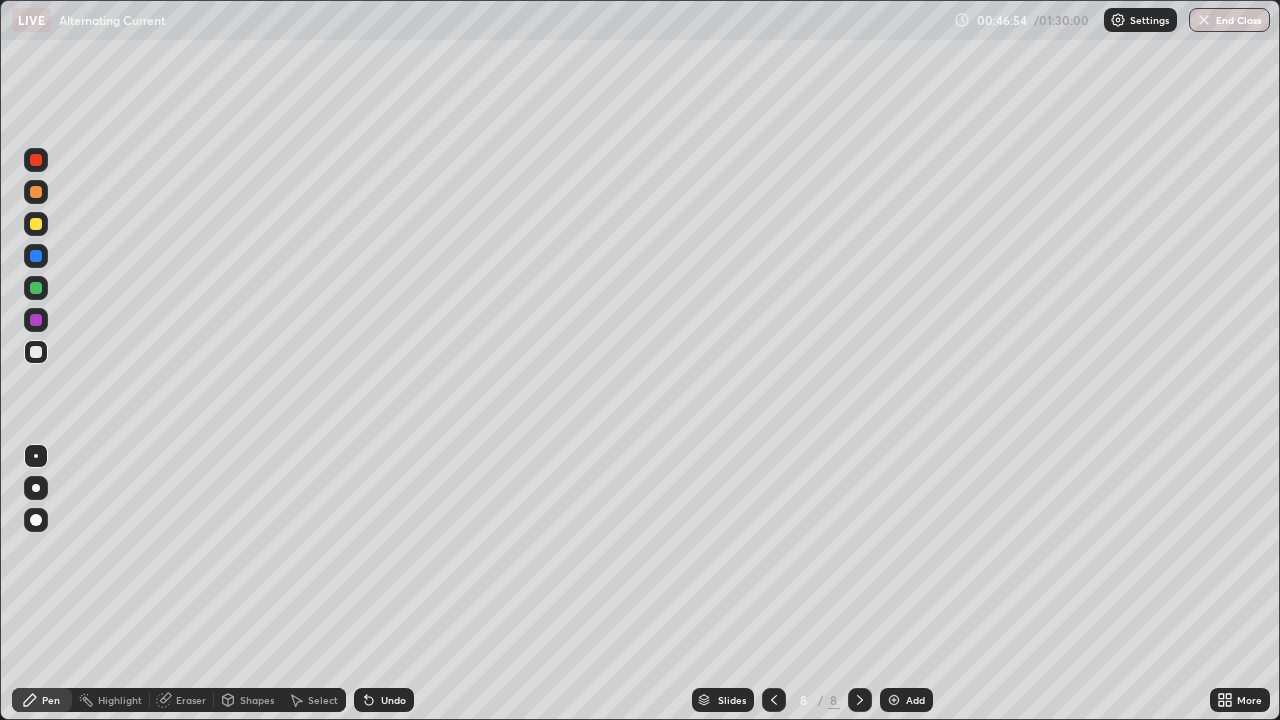 click at bounding box center [36, 352] 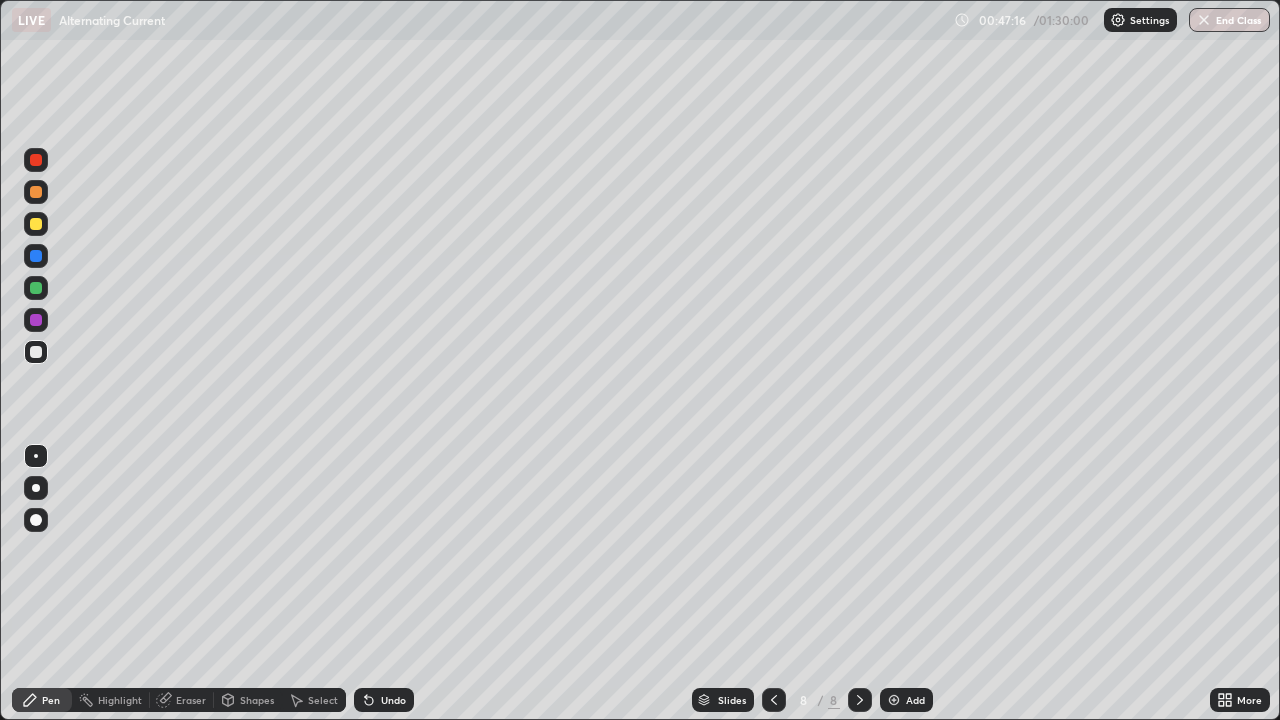 click 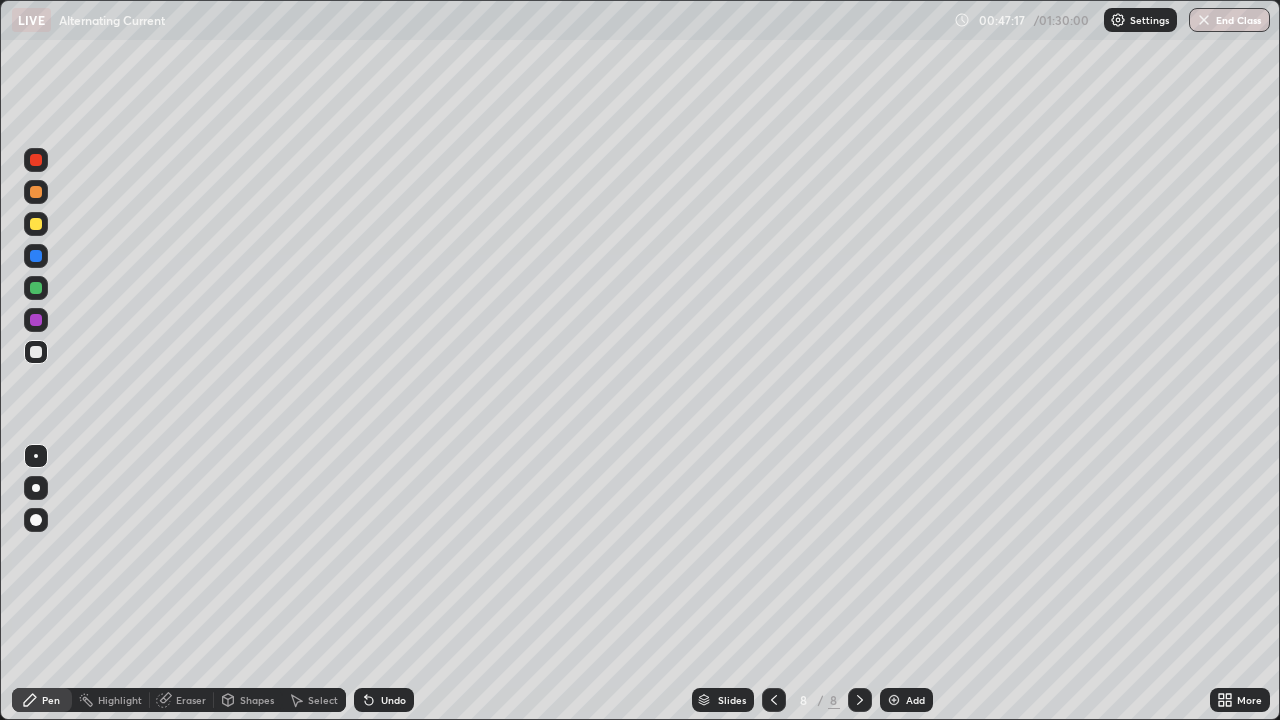 click on "Undo" at bounding box center (393, 700) 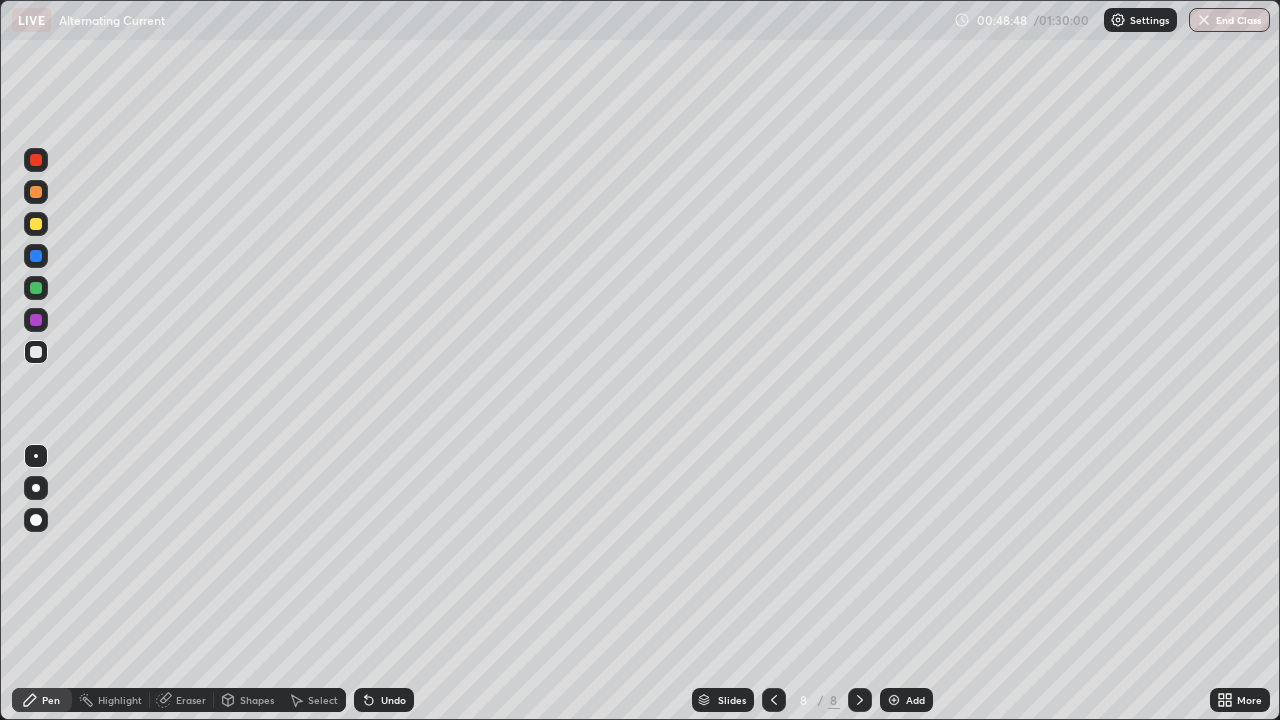 click at bounding box center [36, 192] 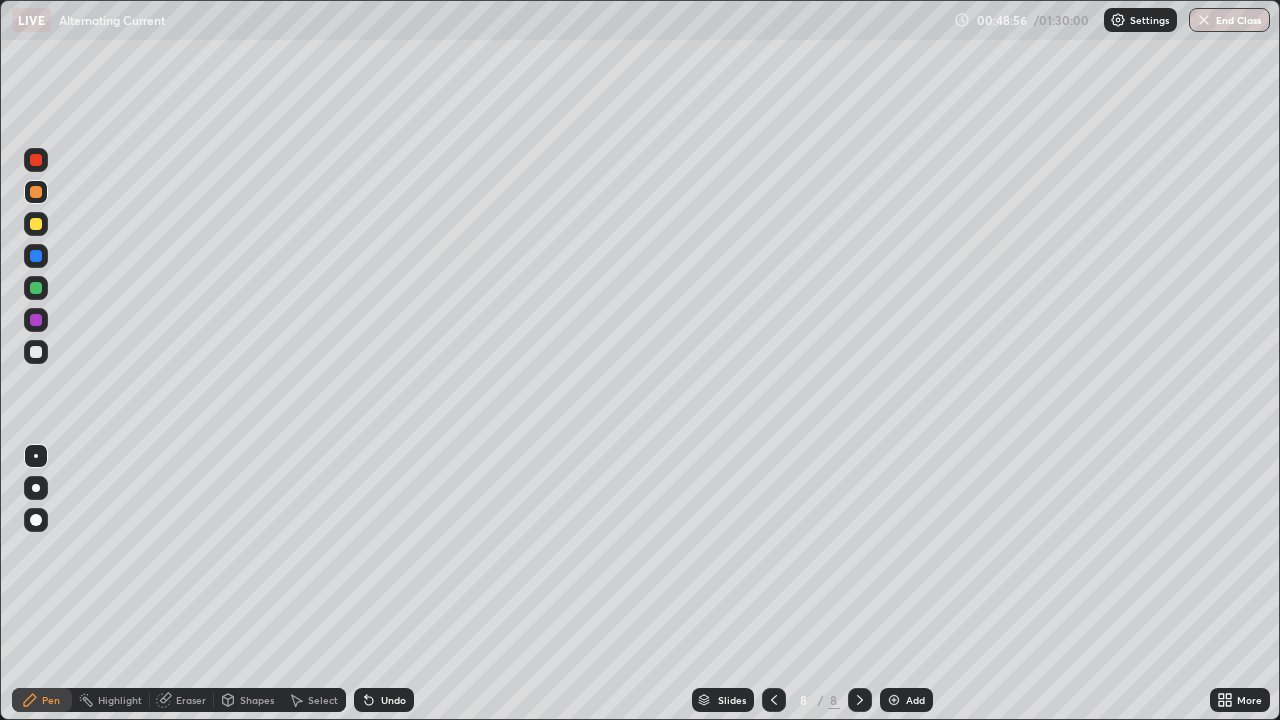 click at bounding box center [36, 224] 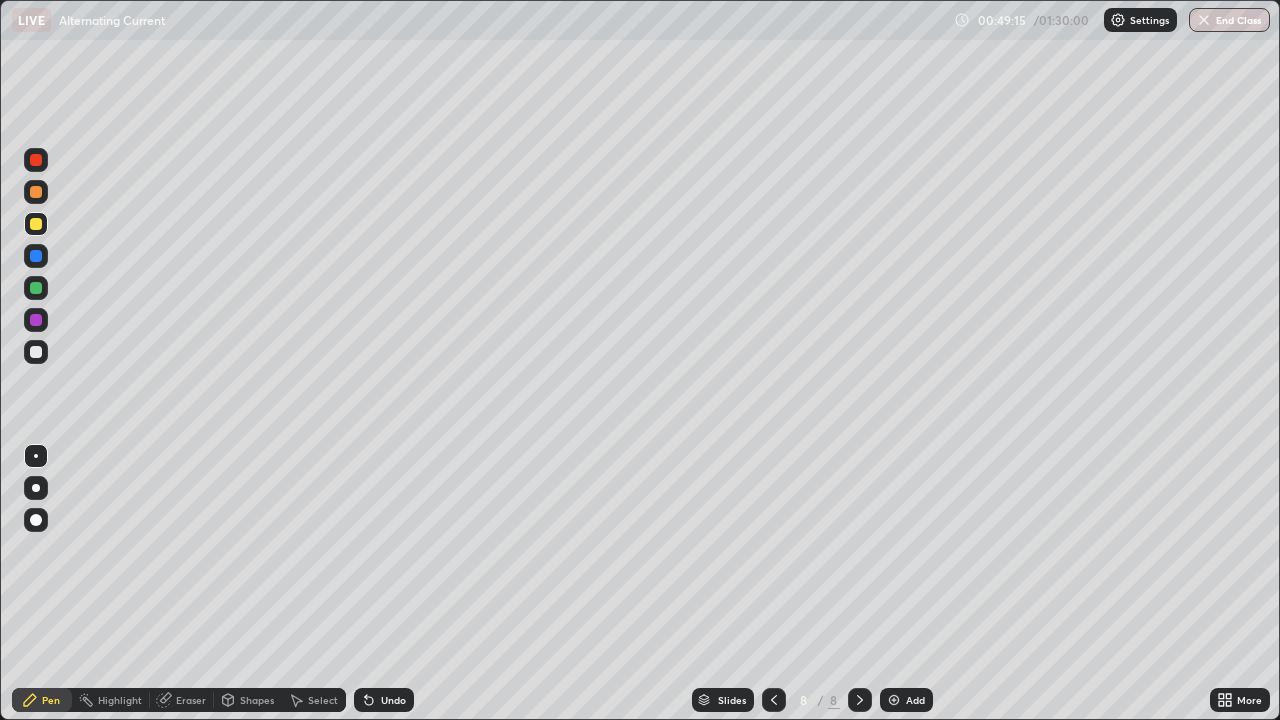 click on "Pen" at bounding box center [51, 700] 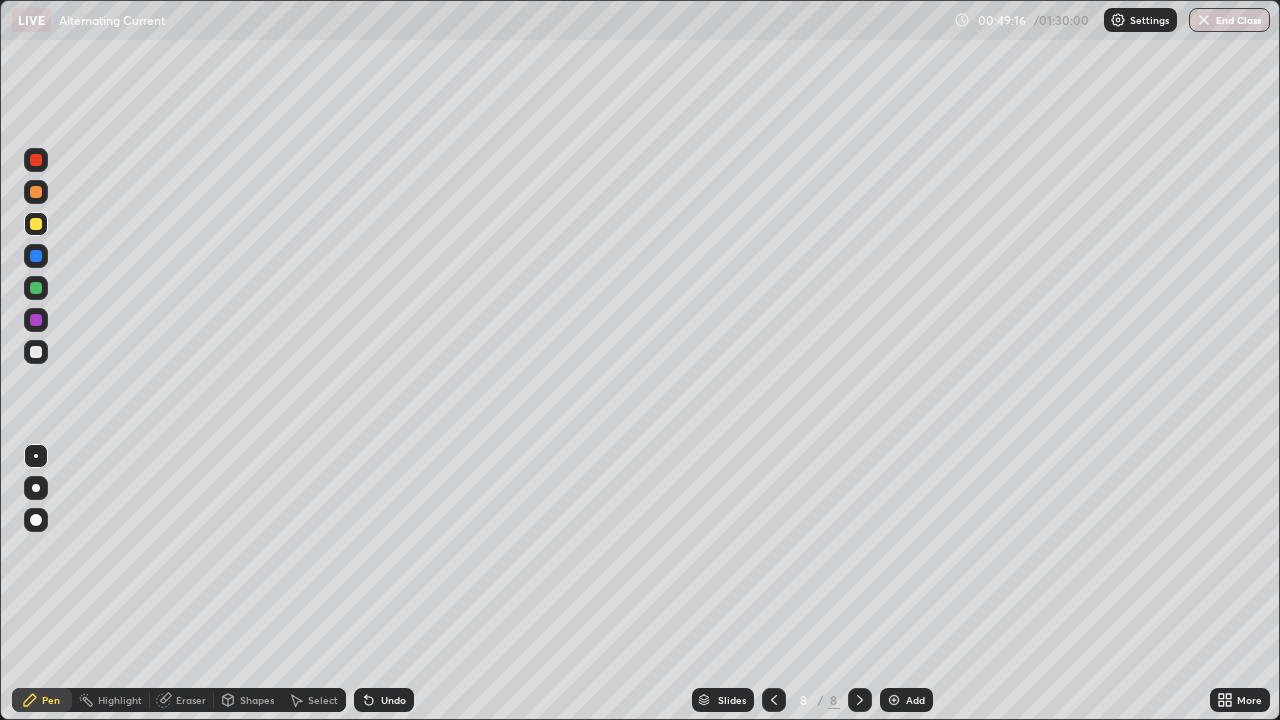 click at bounding box center [36, 352] 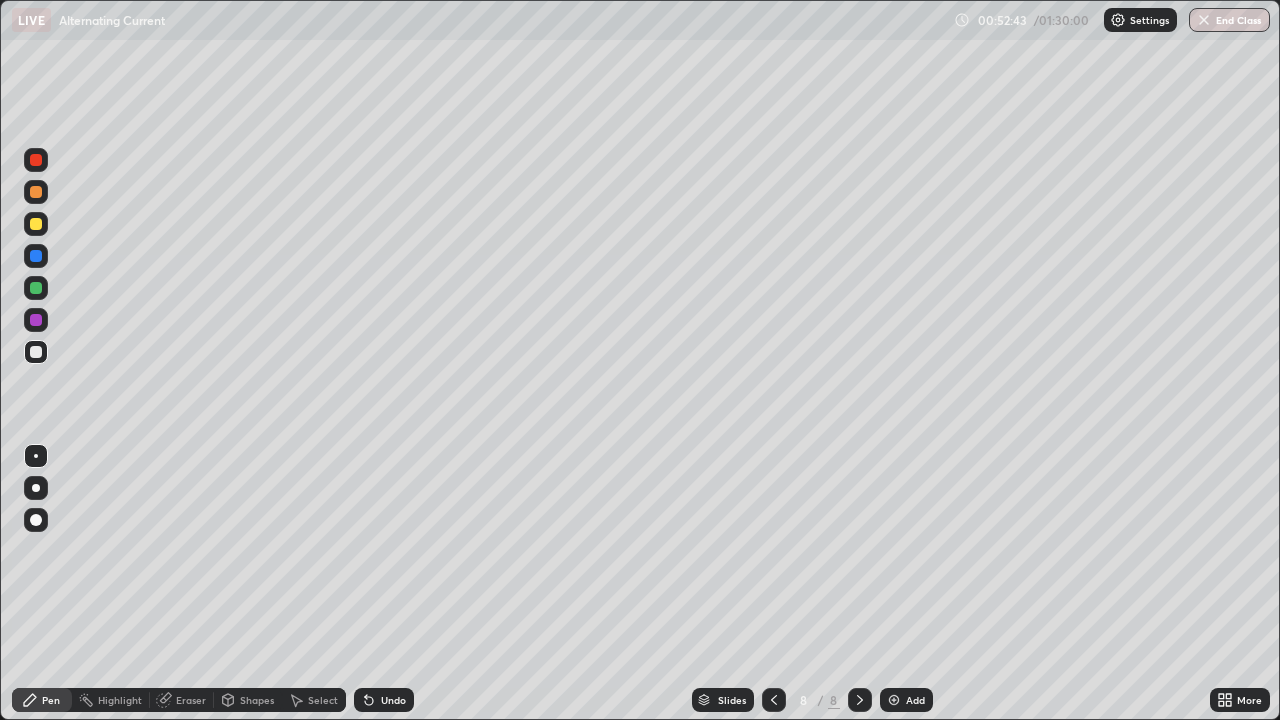 click on "Add" at bounding box center (915, 700) 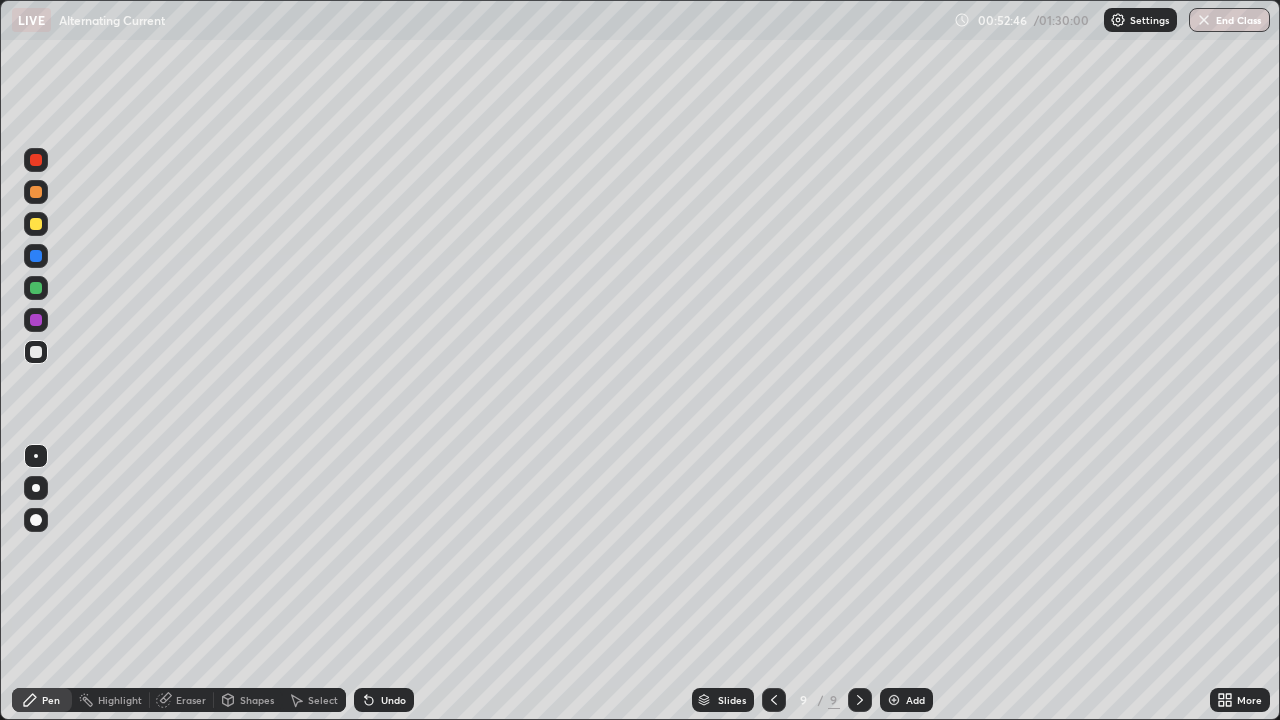 click at bounding box center [36, 352] 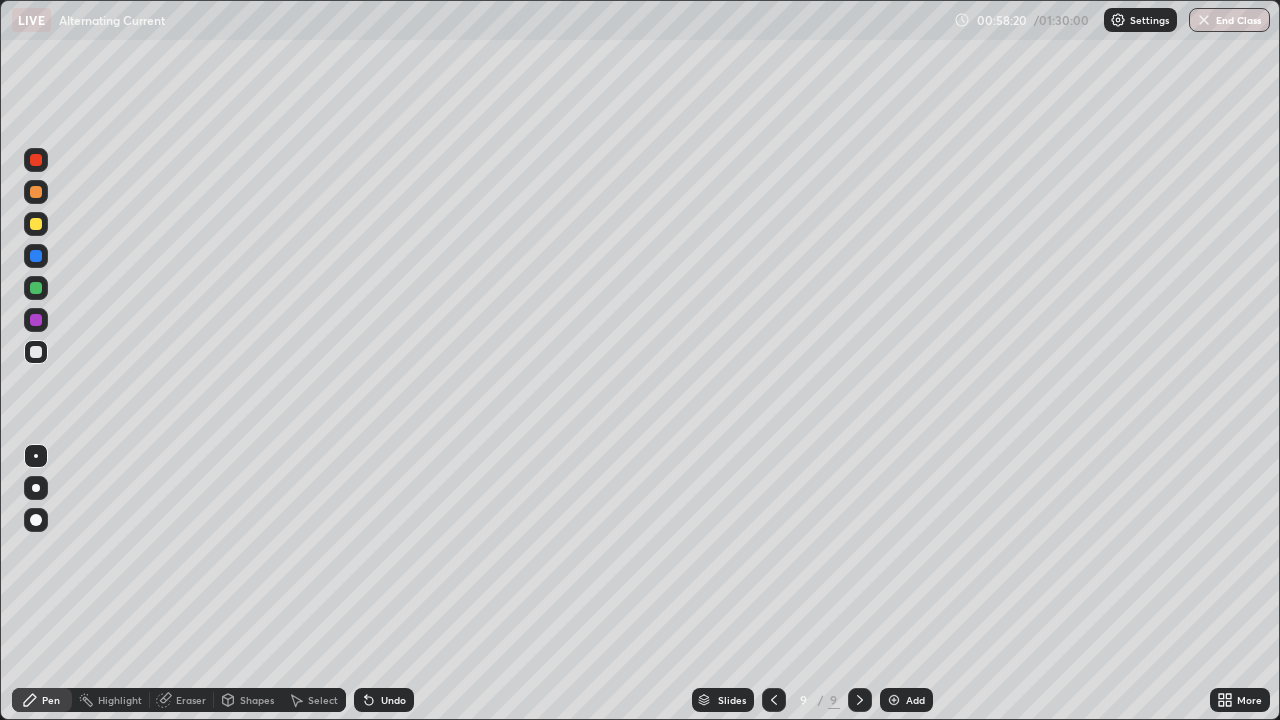 click on "Eraser" at bounding box center [191, 700] 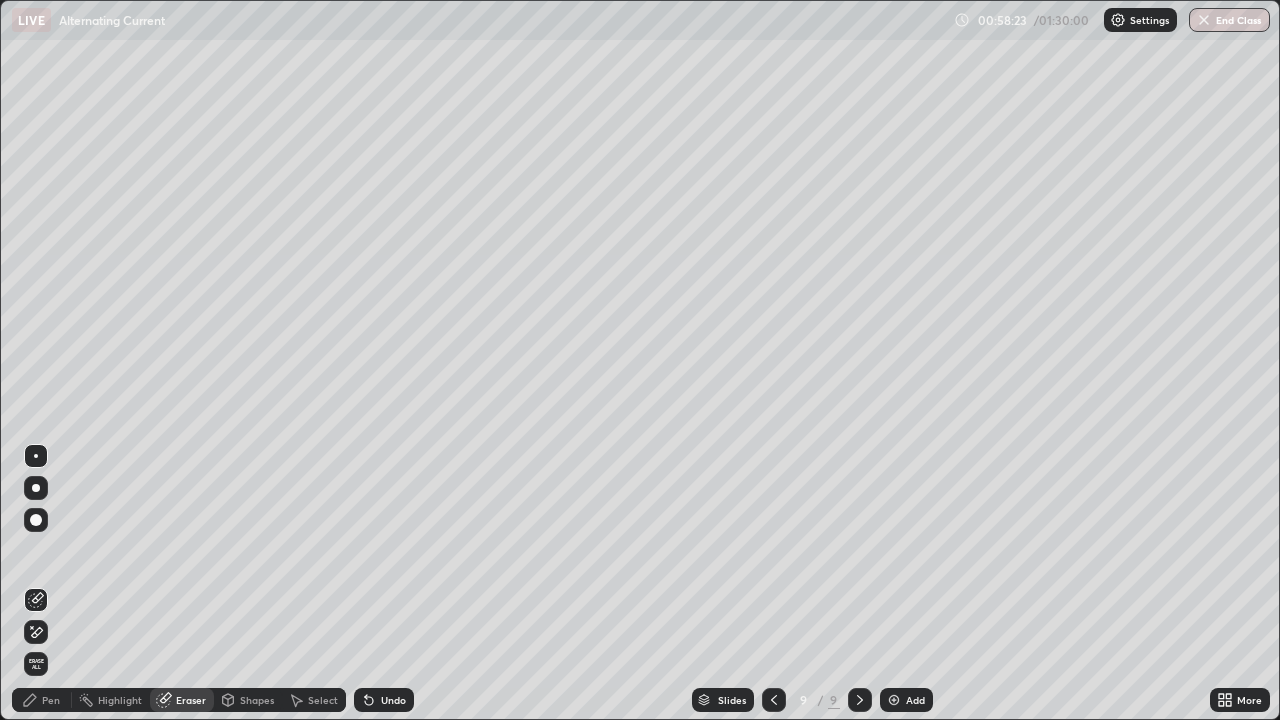 click on "Pen" at bounding box center [51, 700] 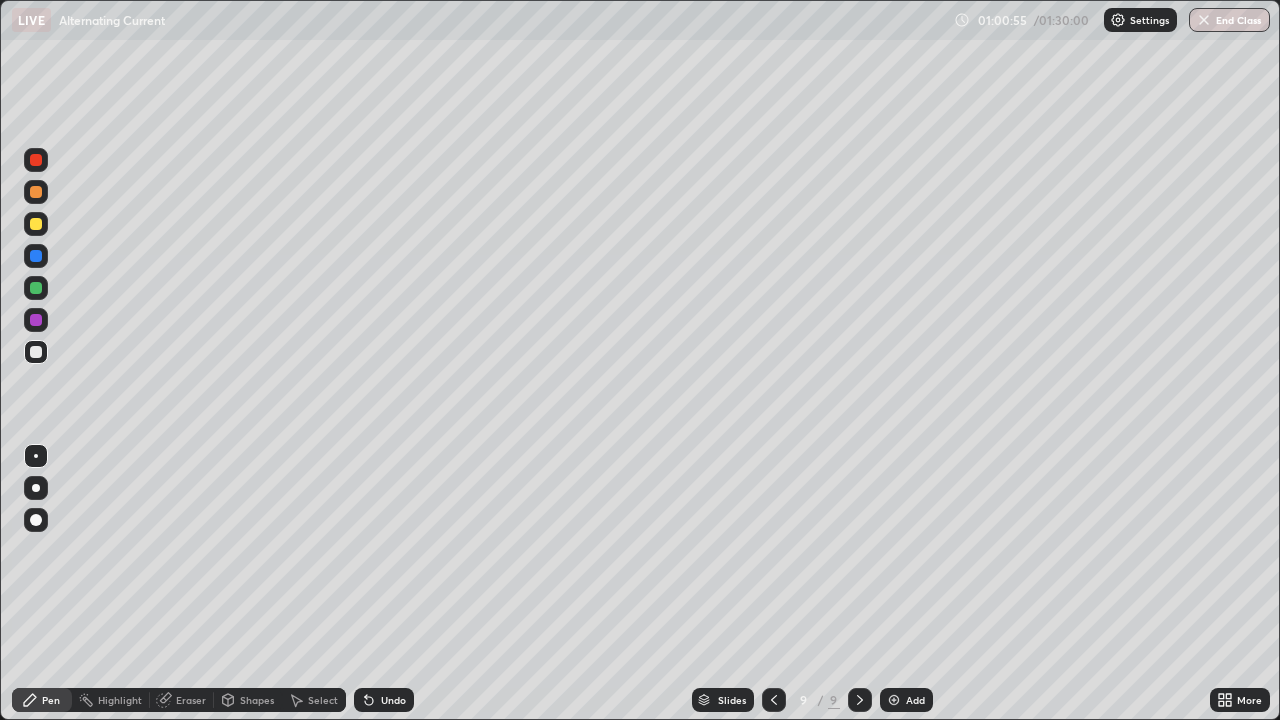 click on "Undo" at bounding box center [393, 700] 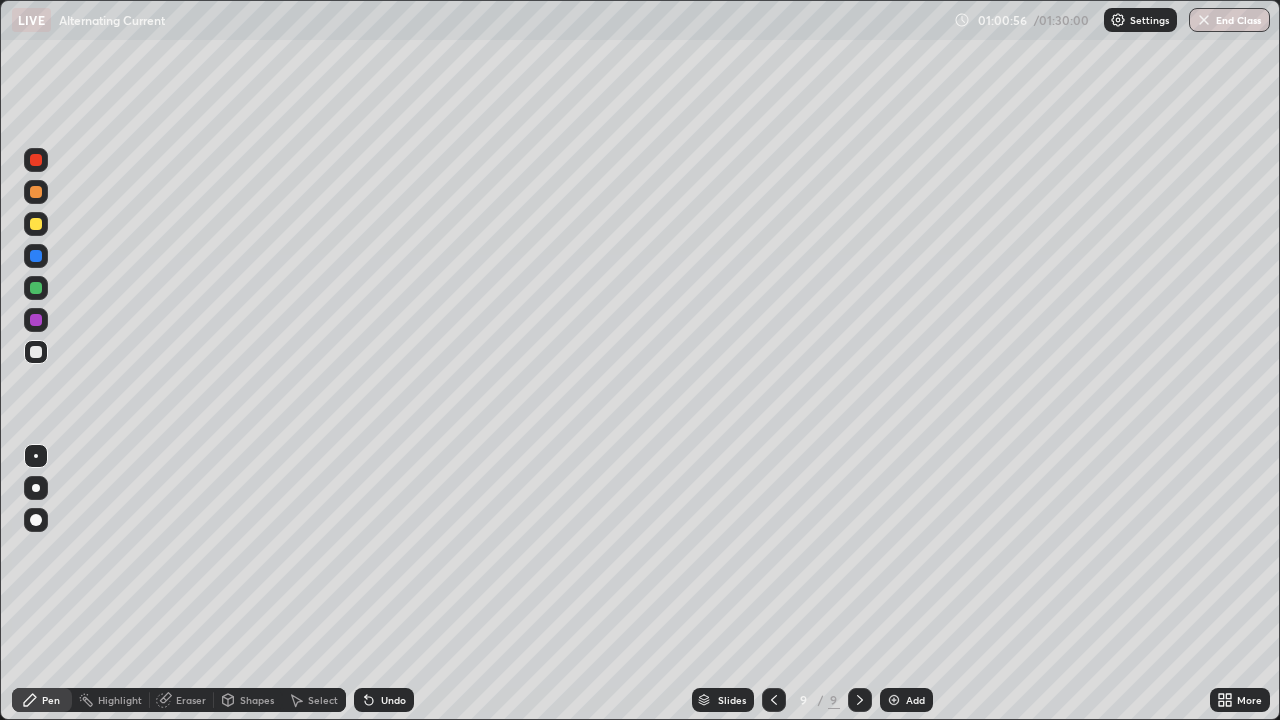 click on "Undo" at bounding box center (393, 700) 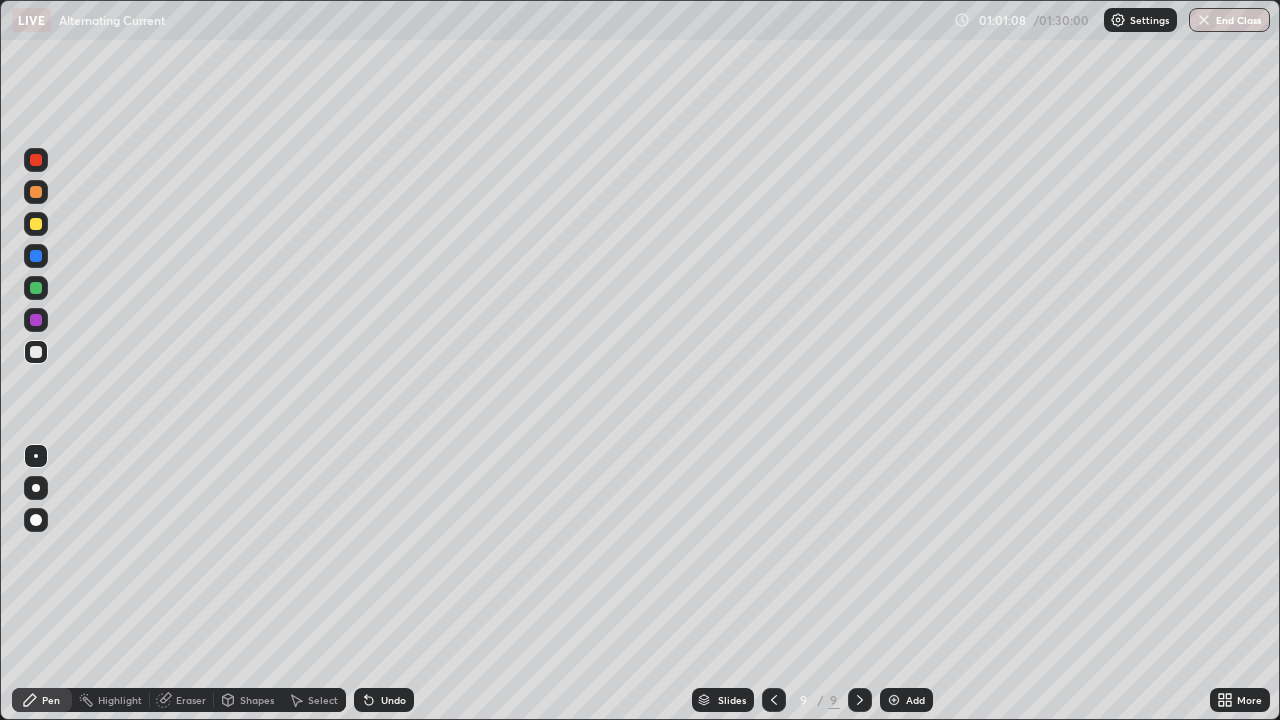click on "Undo" at bounding box center [384, 700] 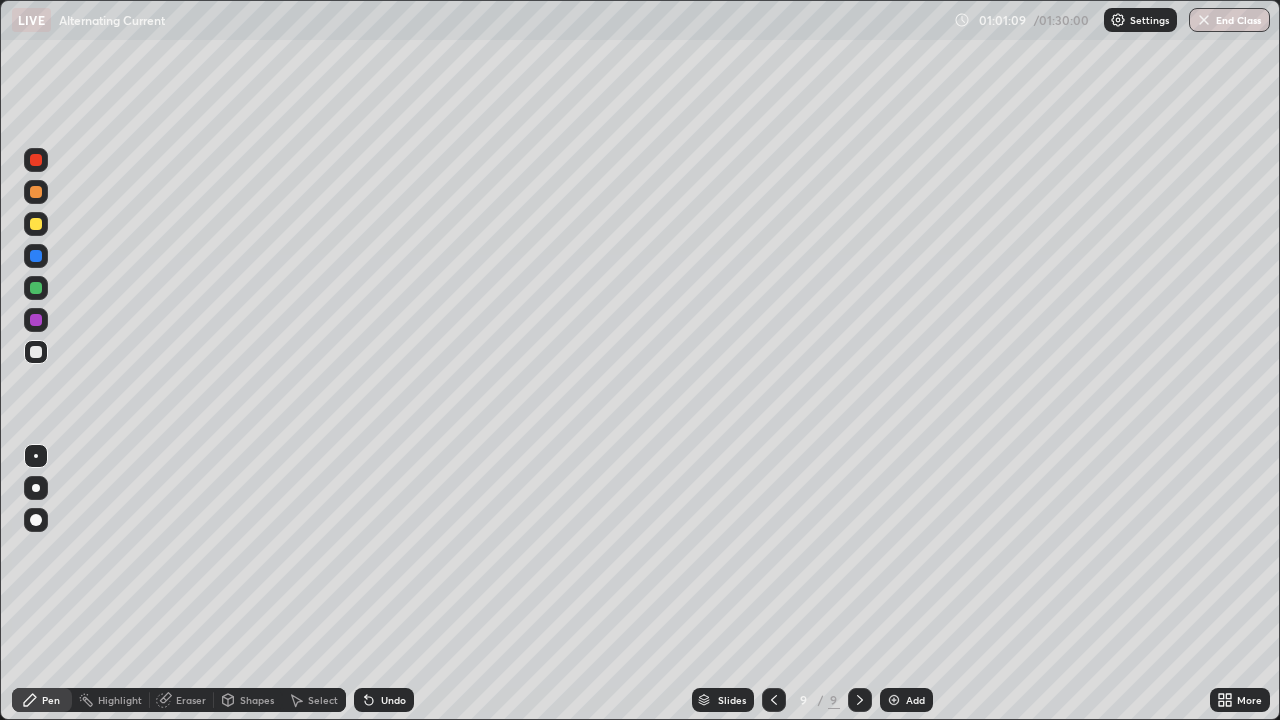 click on "Undo" at bounding box center [384, 700] 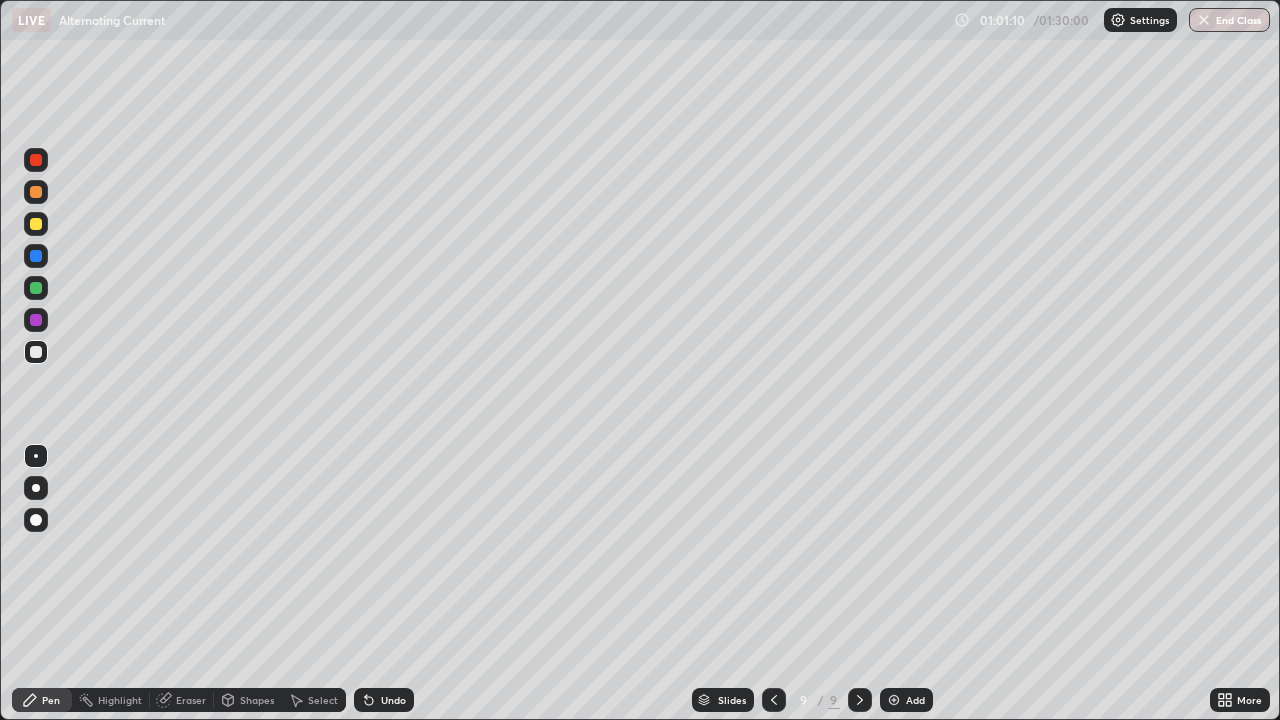 click on "Undo" at bounding box center [384, 700] 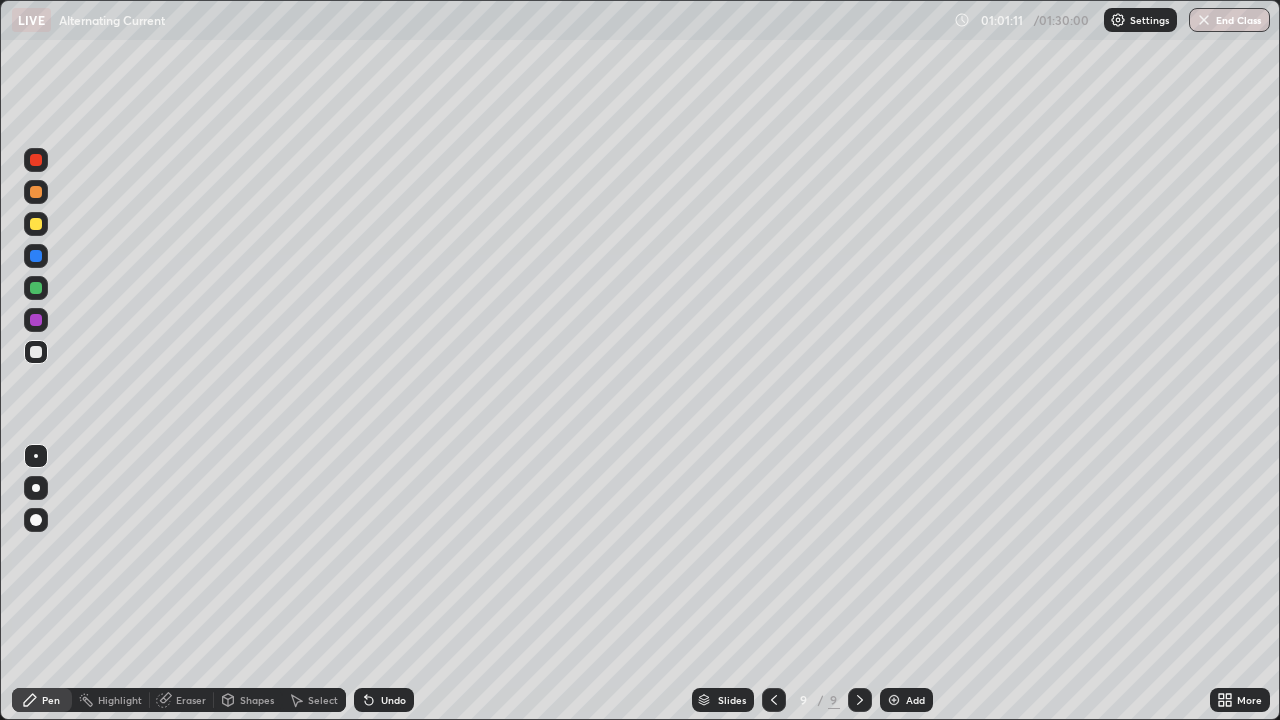 click on "Add" at bounding box center (915, 700) 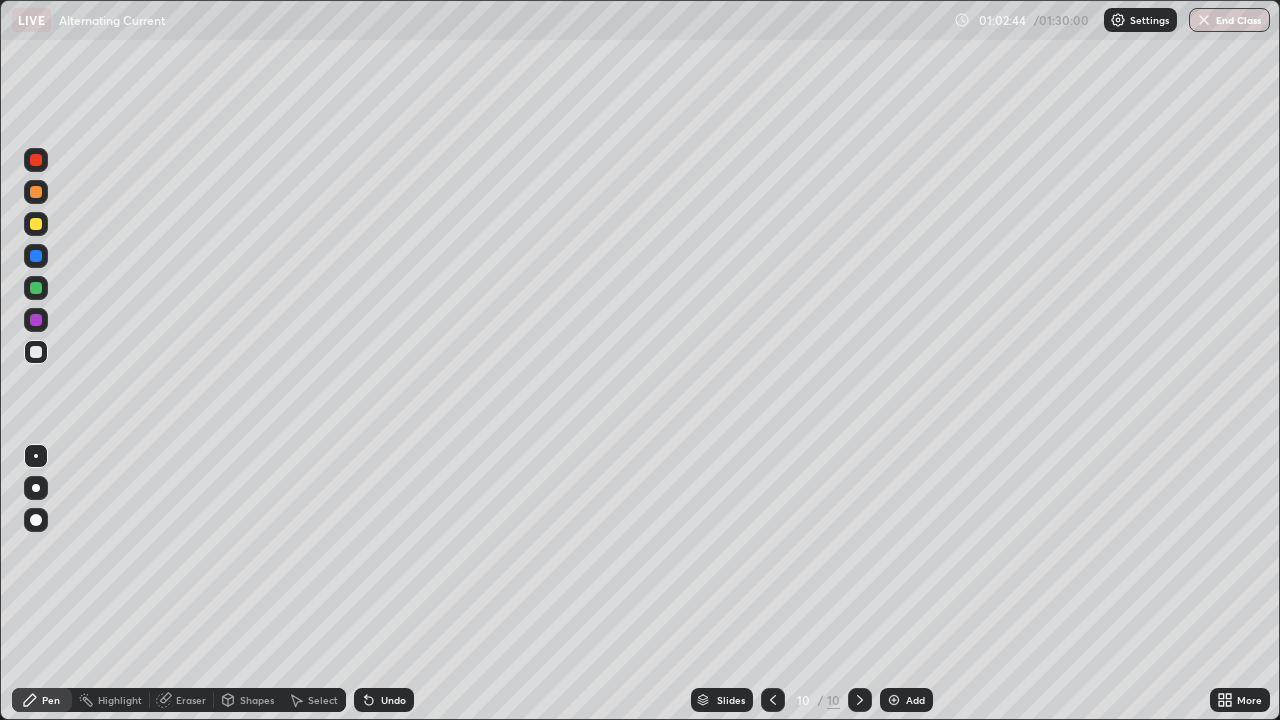 click 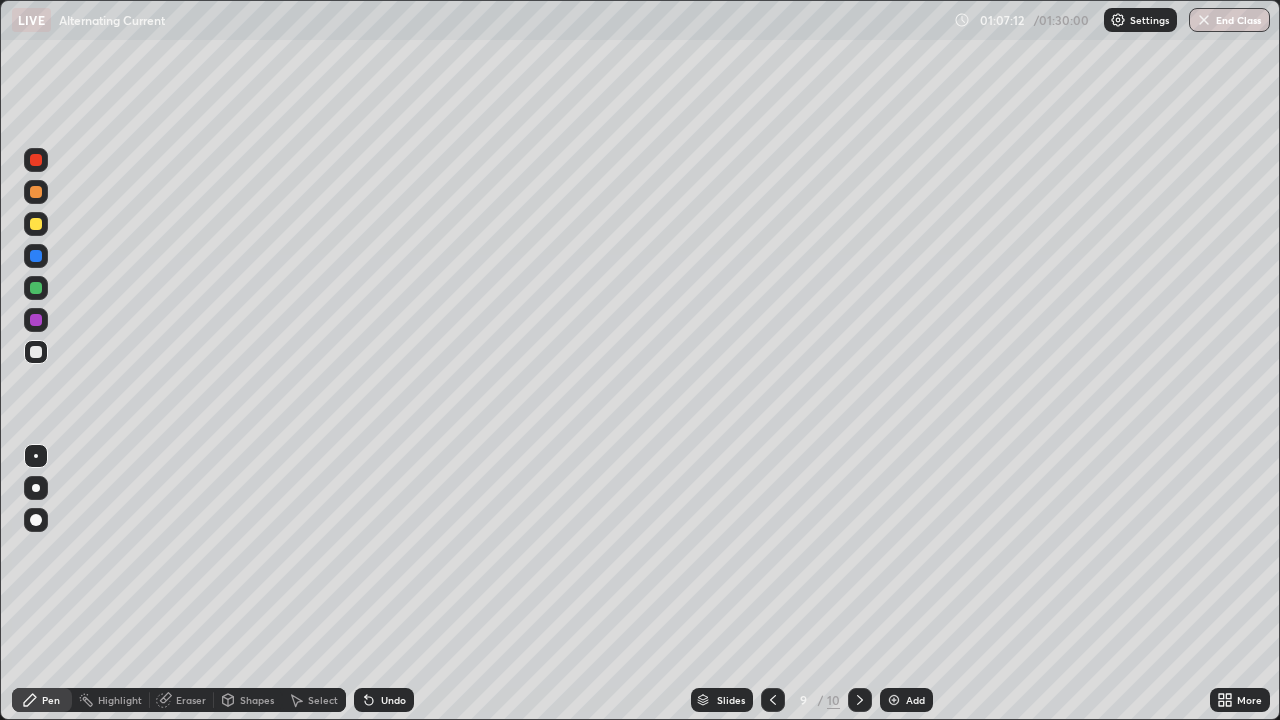 click at bounding box center (860, 700) 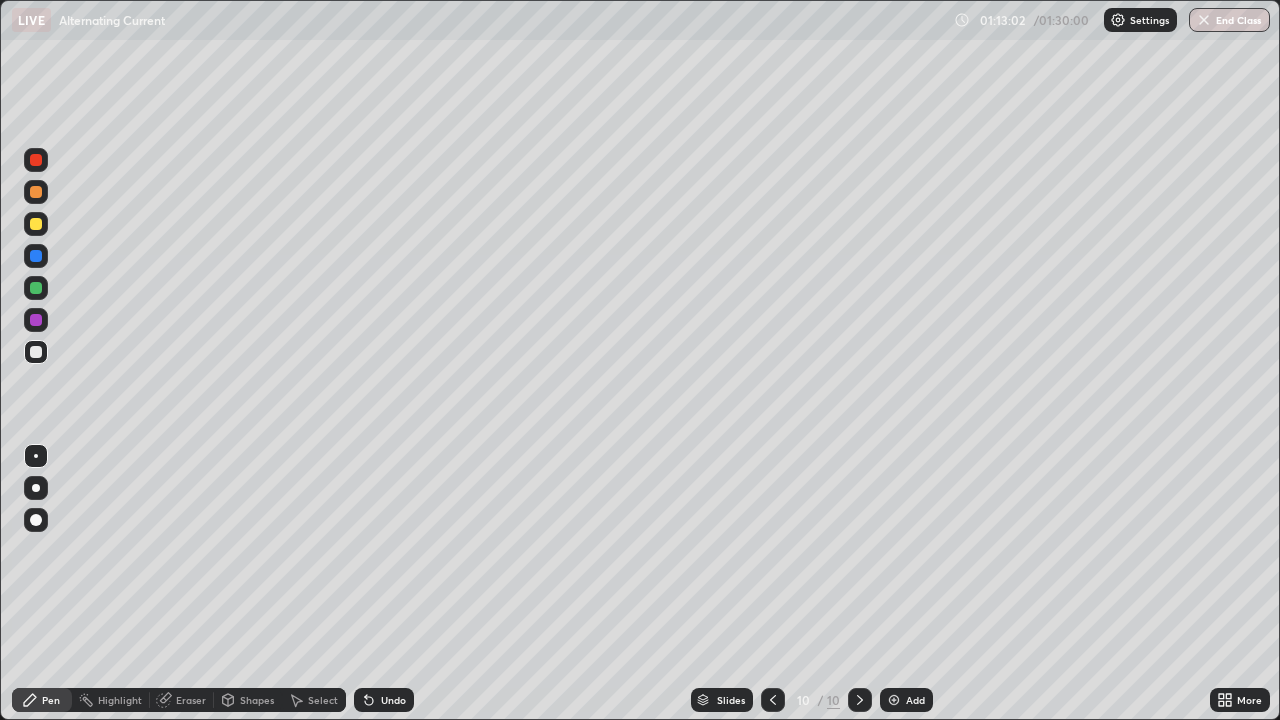 click on "Add" at bounding box center (915, 700) 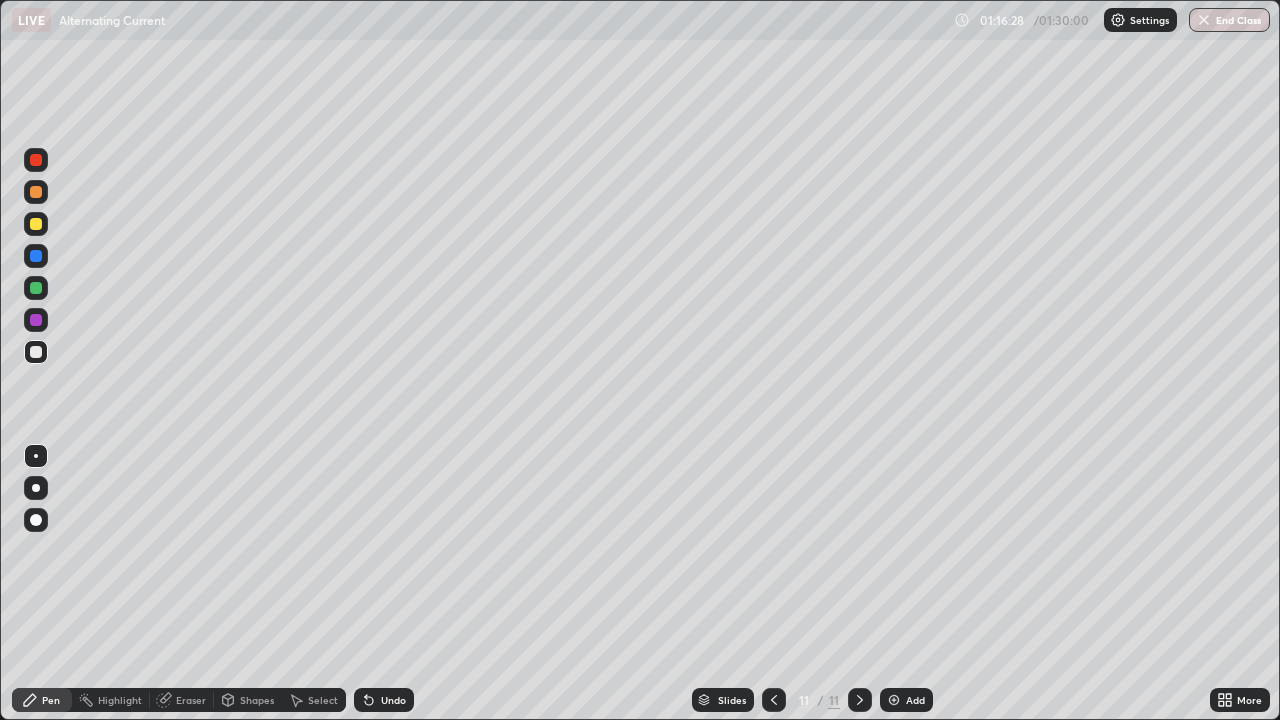 click at bounding box center [860, 700] 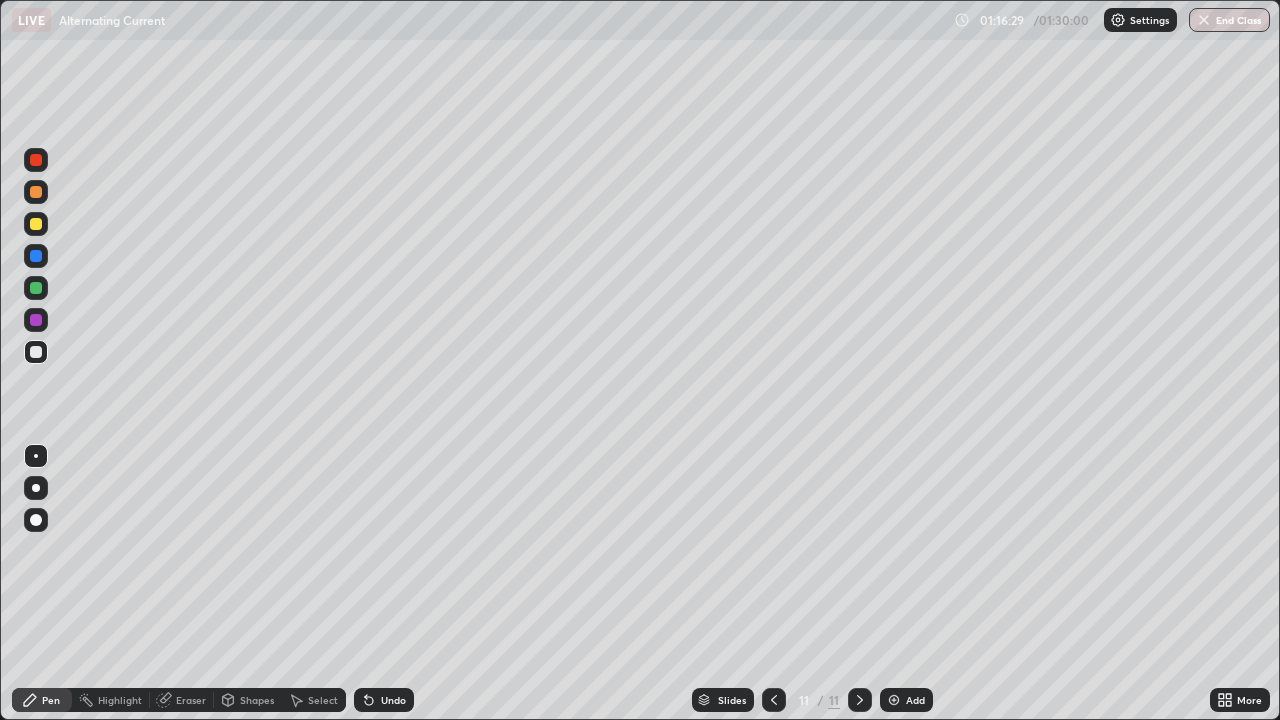 click on "Add" at bounding box center [906, 700] 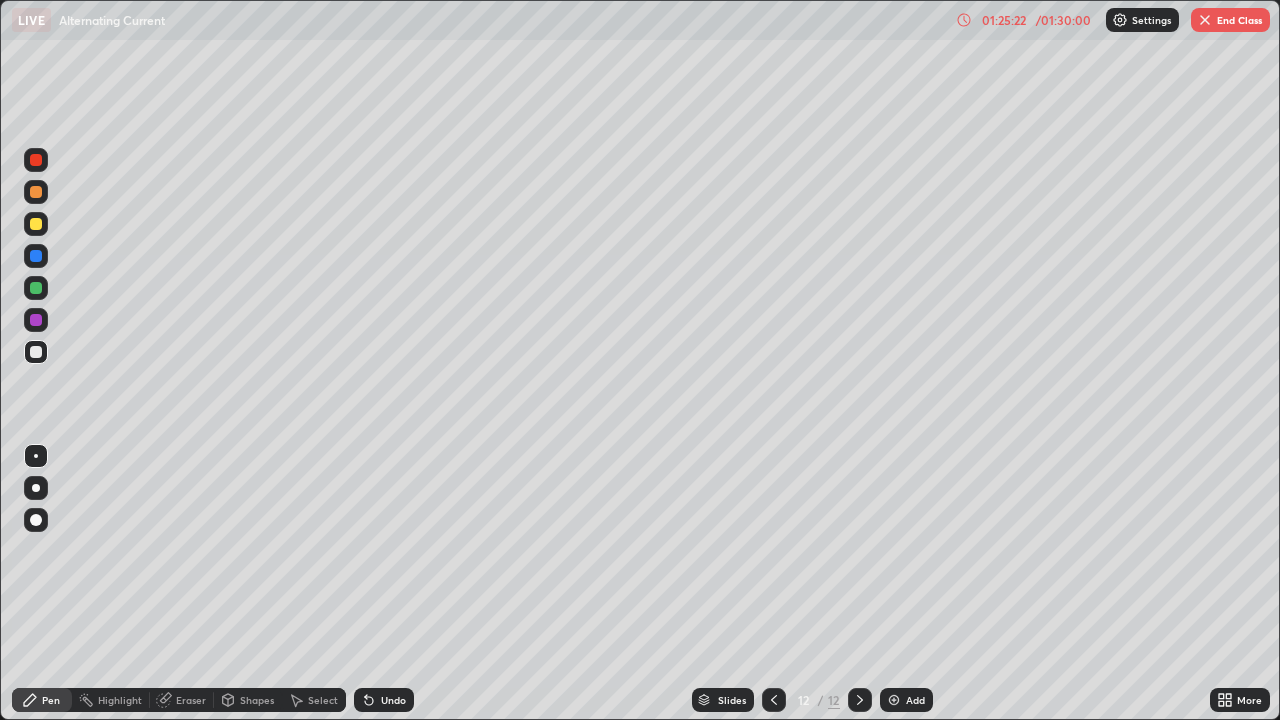 click 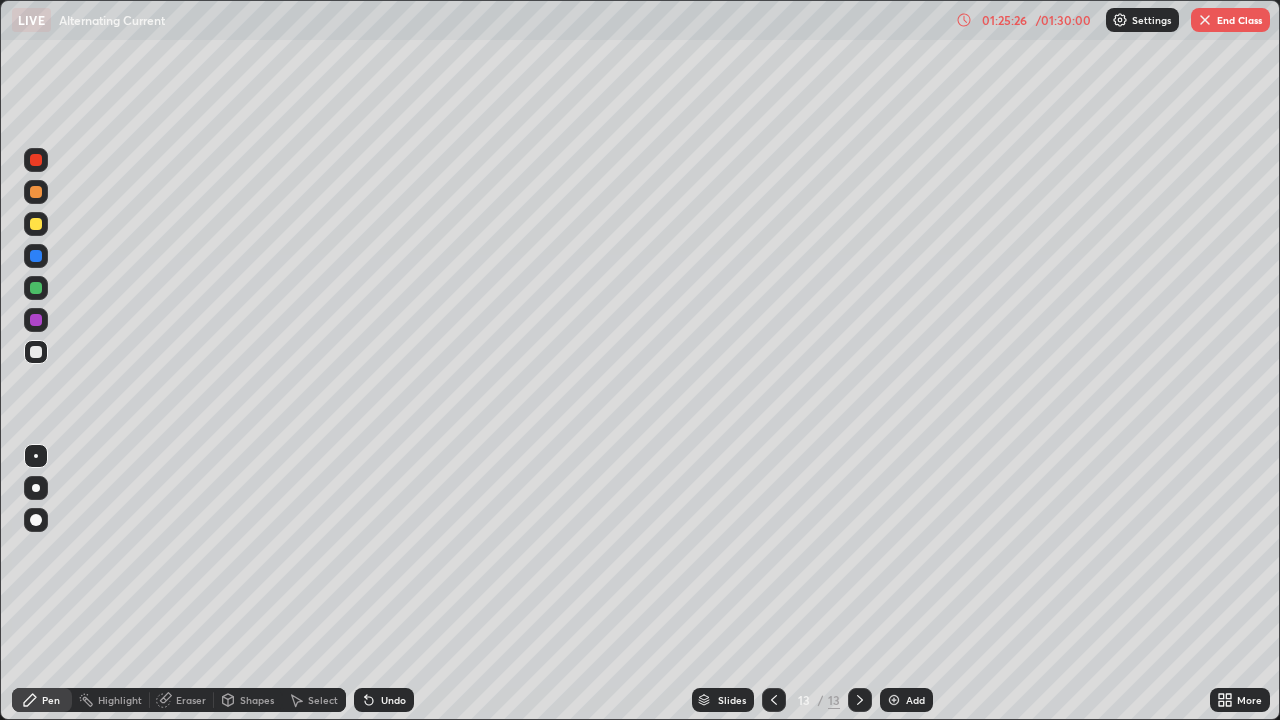 click at bounding box center (36, 352) 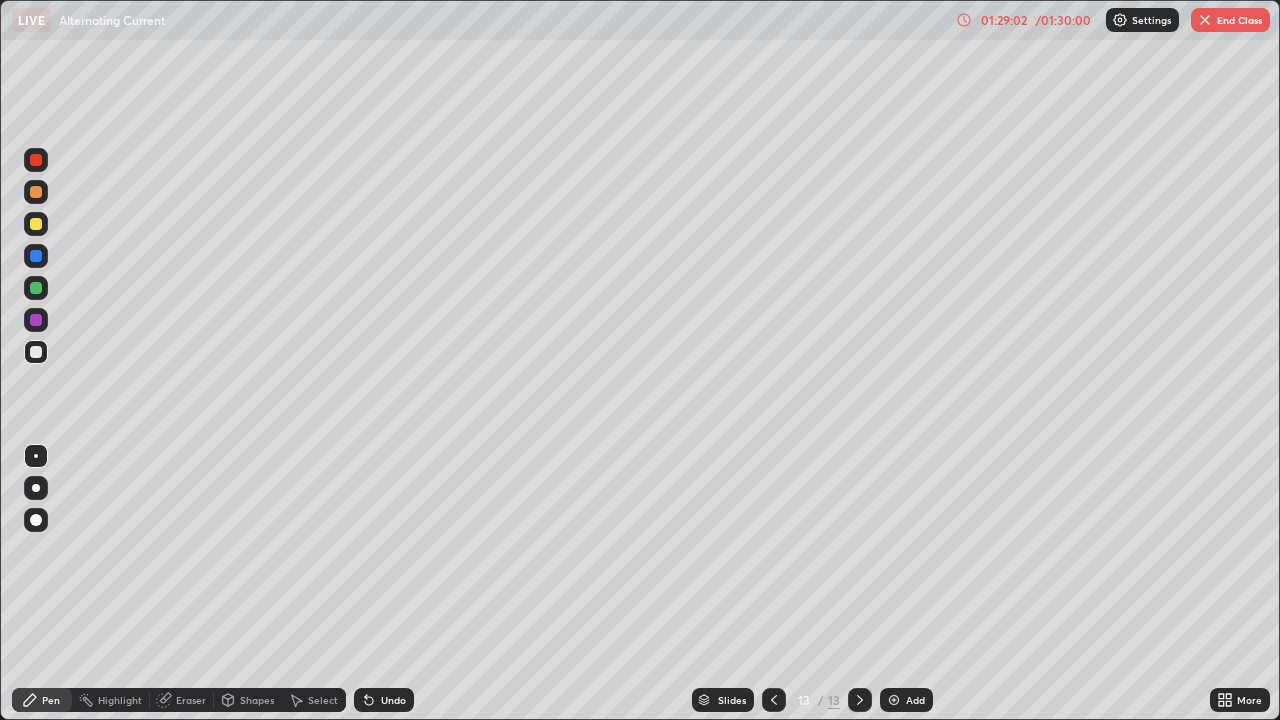 click at bounding box center [1205, 20] 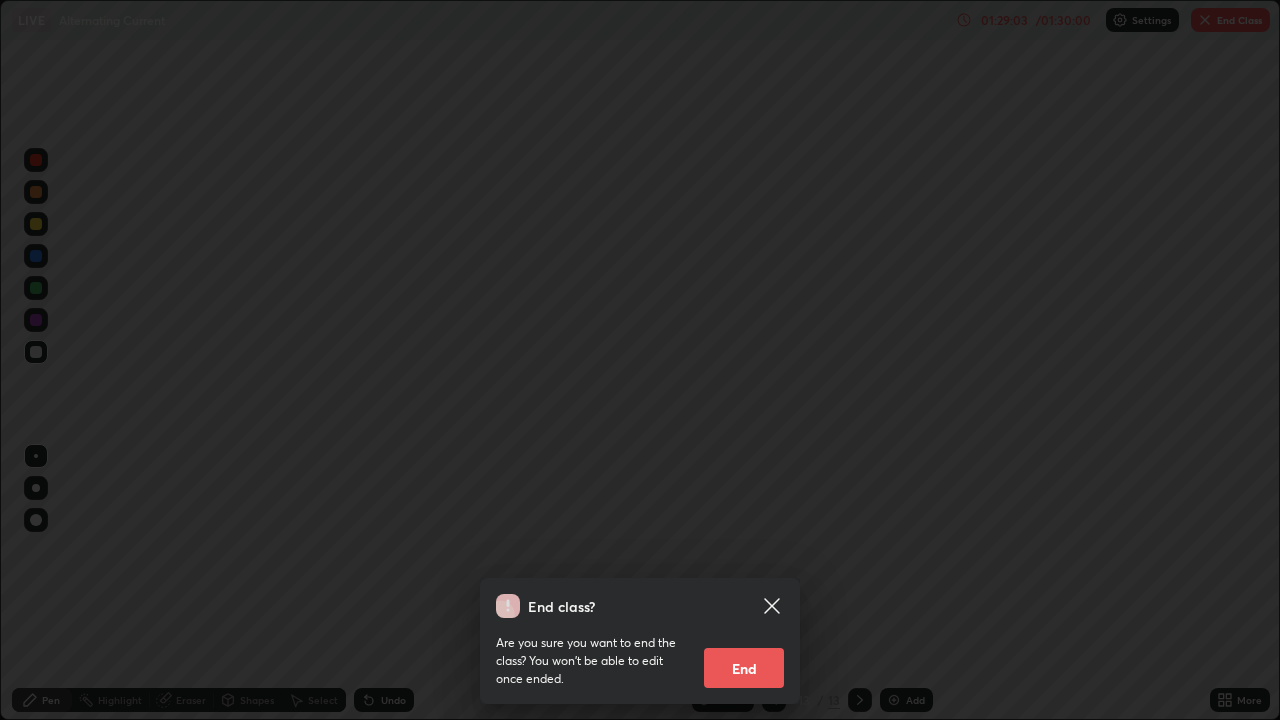 click on "End" at bounding box center (744, 668) 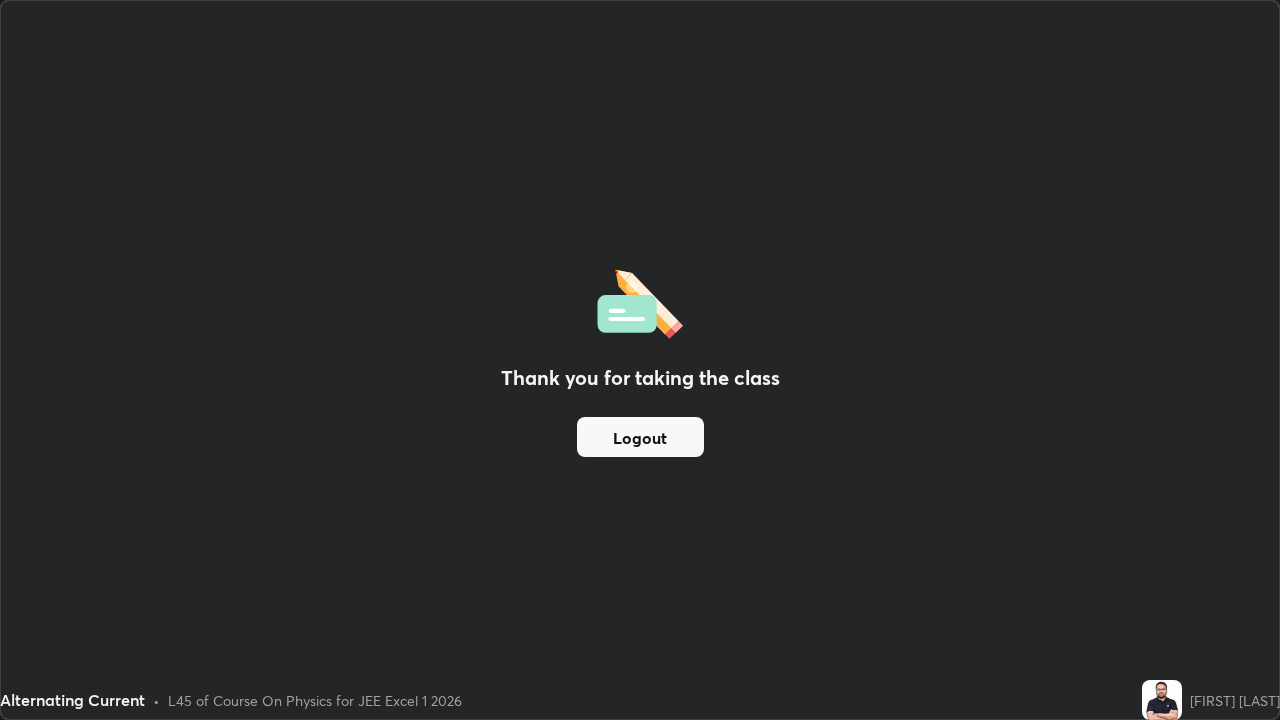click on "Logout" at bounding box center (640, 437) 